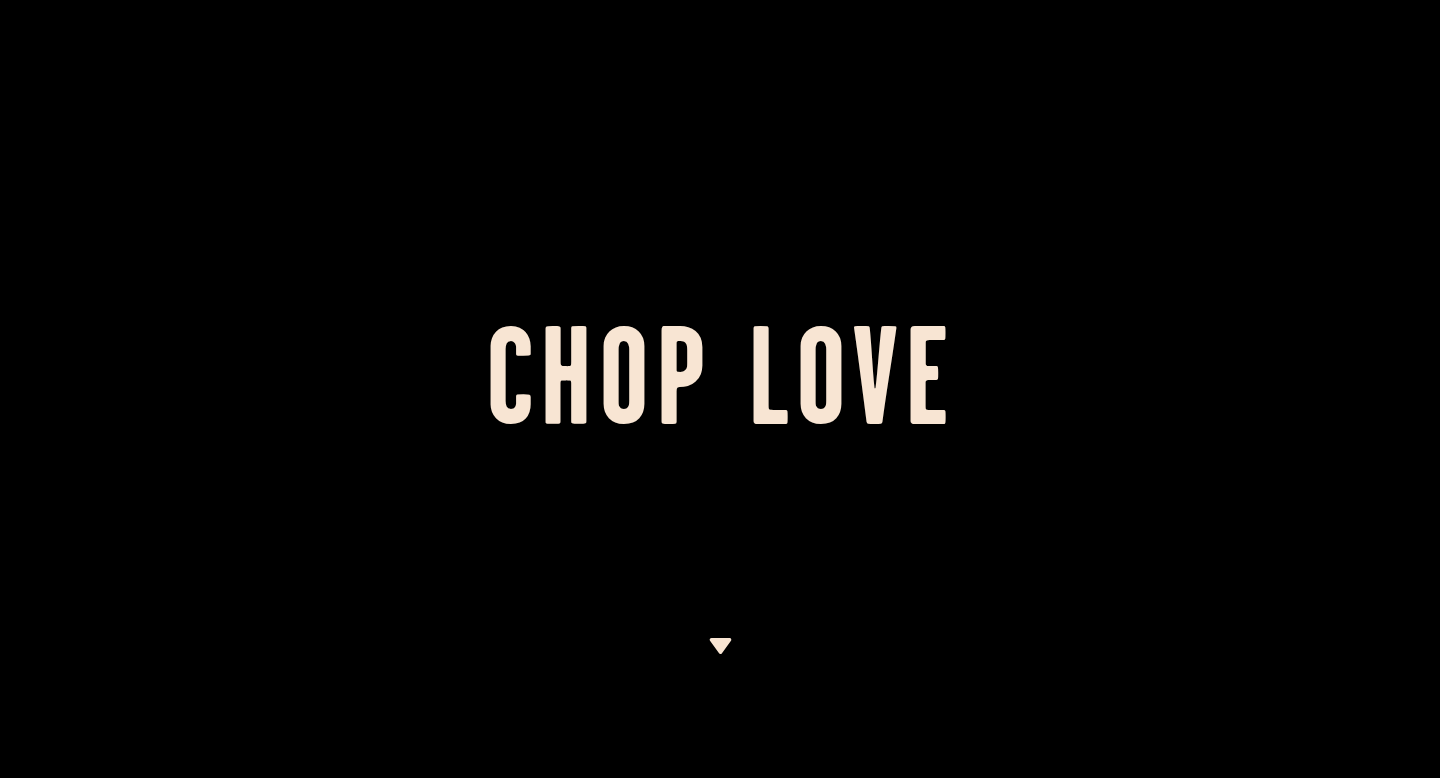 scroll, scrollTop: 0, scrollLeft: 0, axis: both 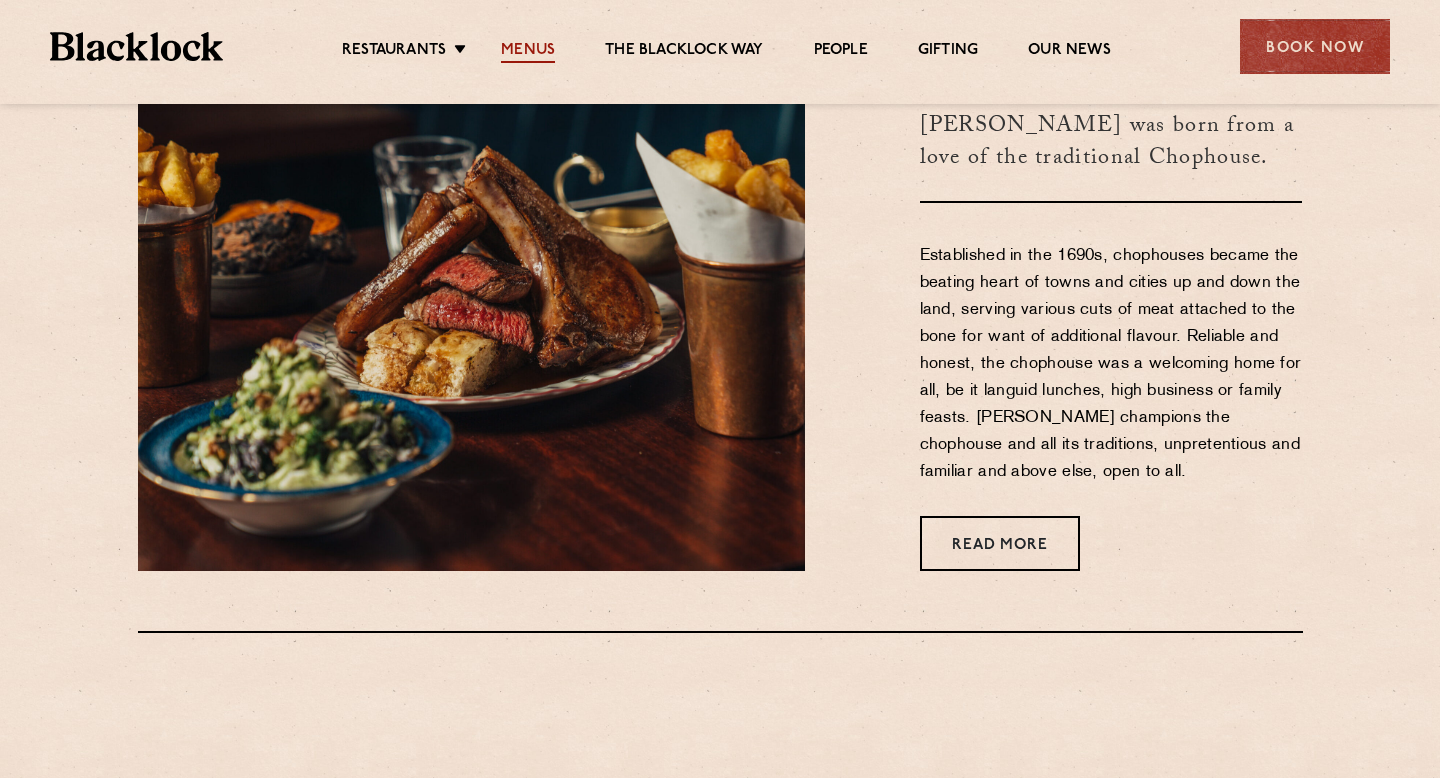 click on "Menus" at bounding box center (528, 52) 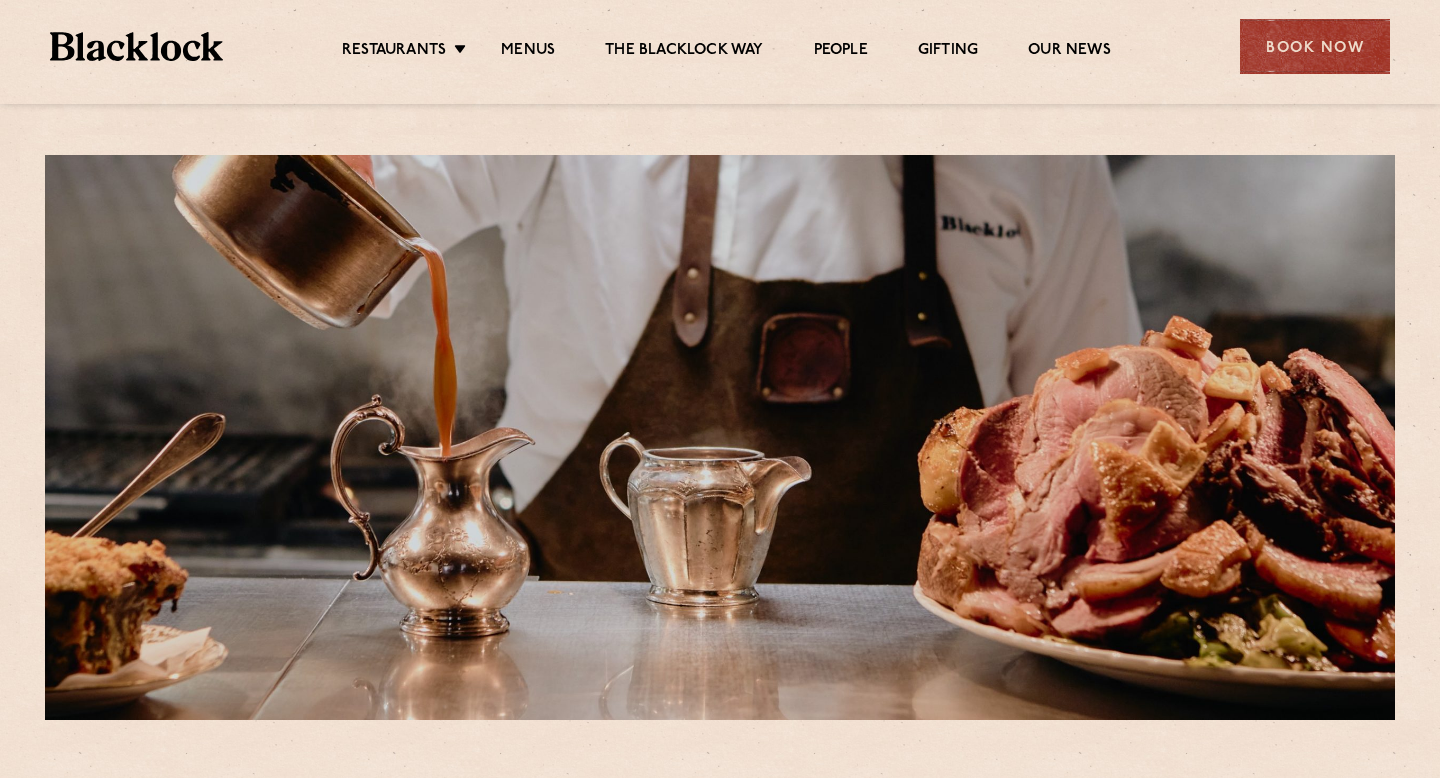 scroll, scrollTop: 0, scrollLeft: 0, axis: both 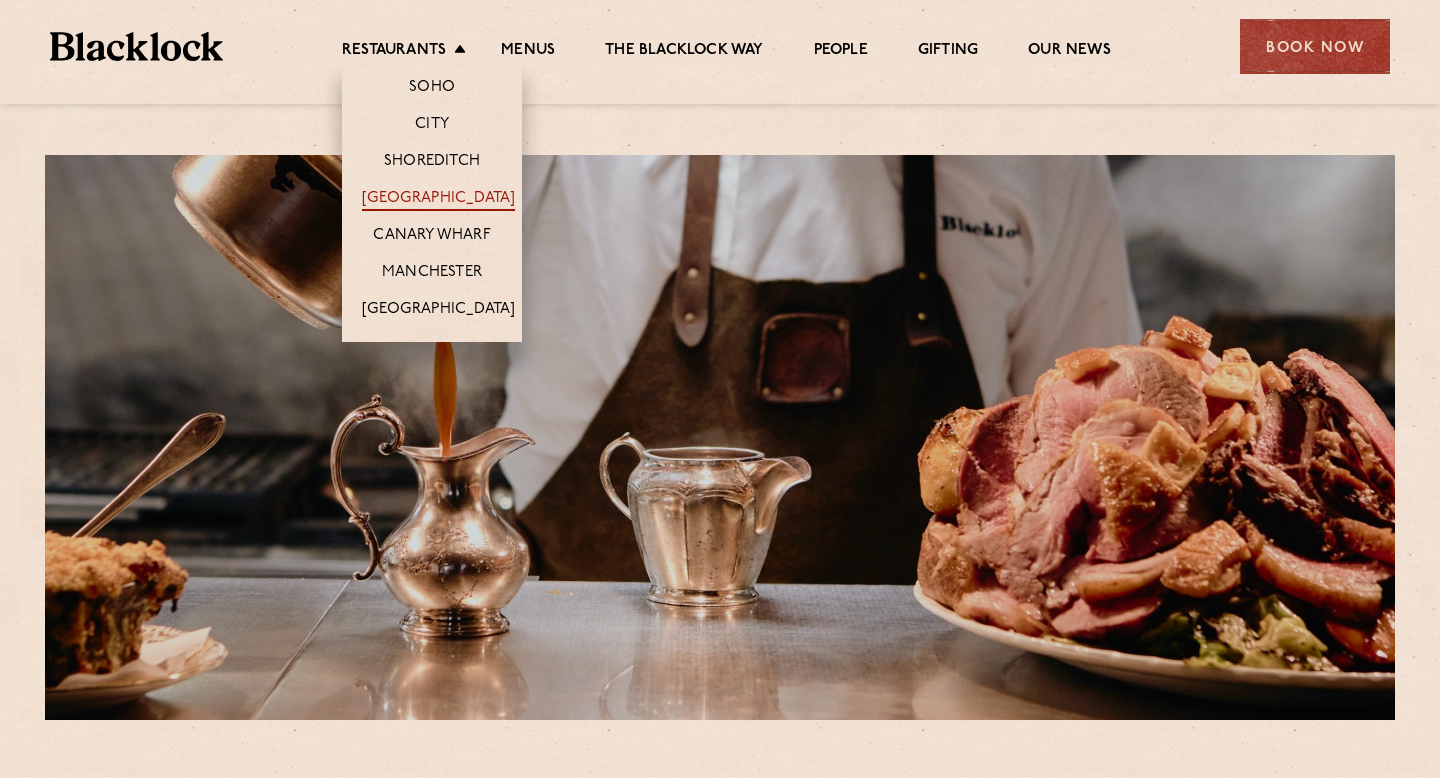 click on "[GEOGRAPHIC_DATA]" at bounding box center (438, 200) 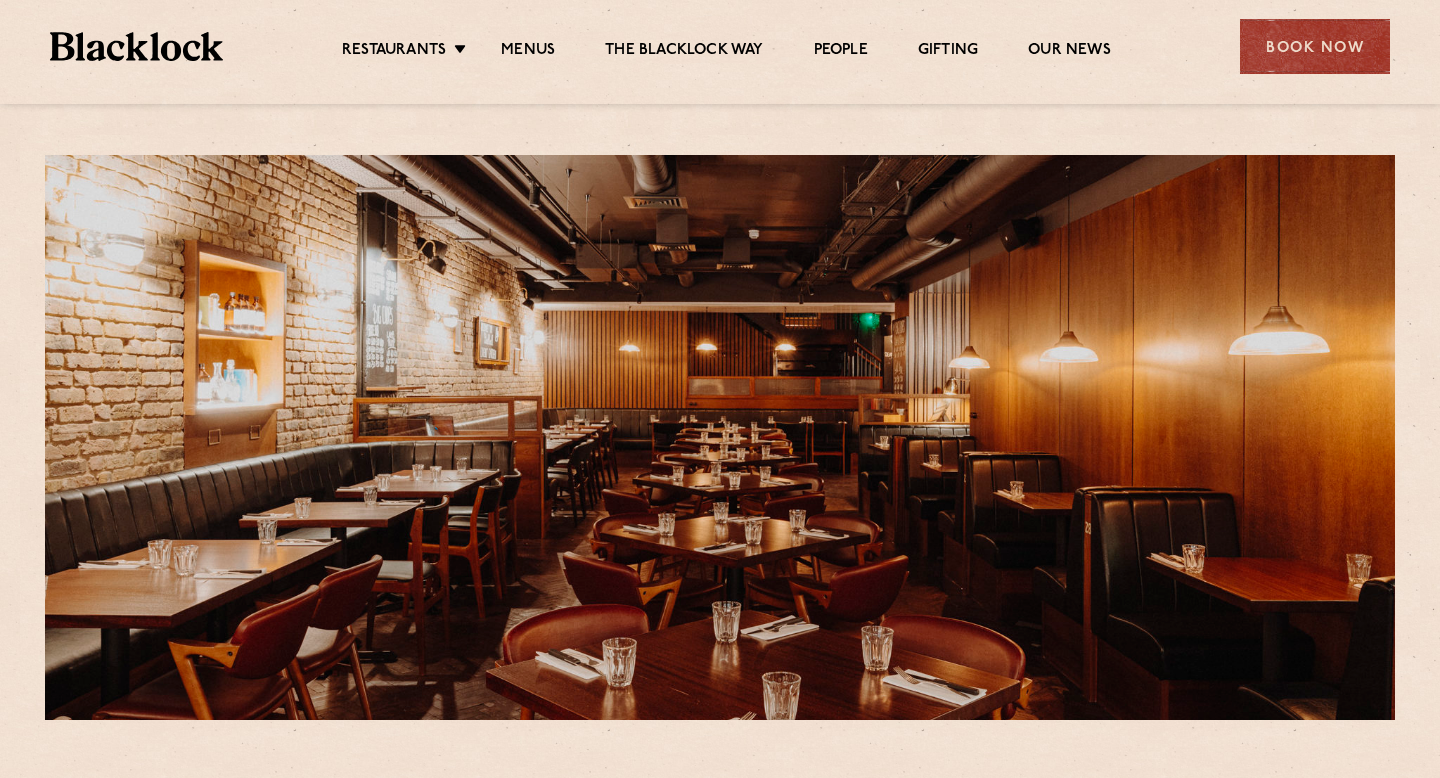 scroll, scrollTop: 0, scrollLeft: 0, axis: both 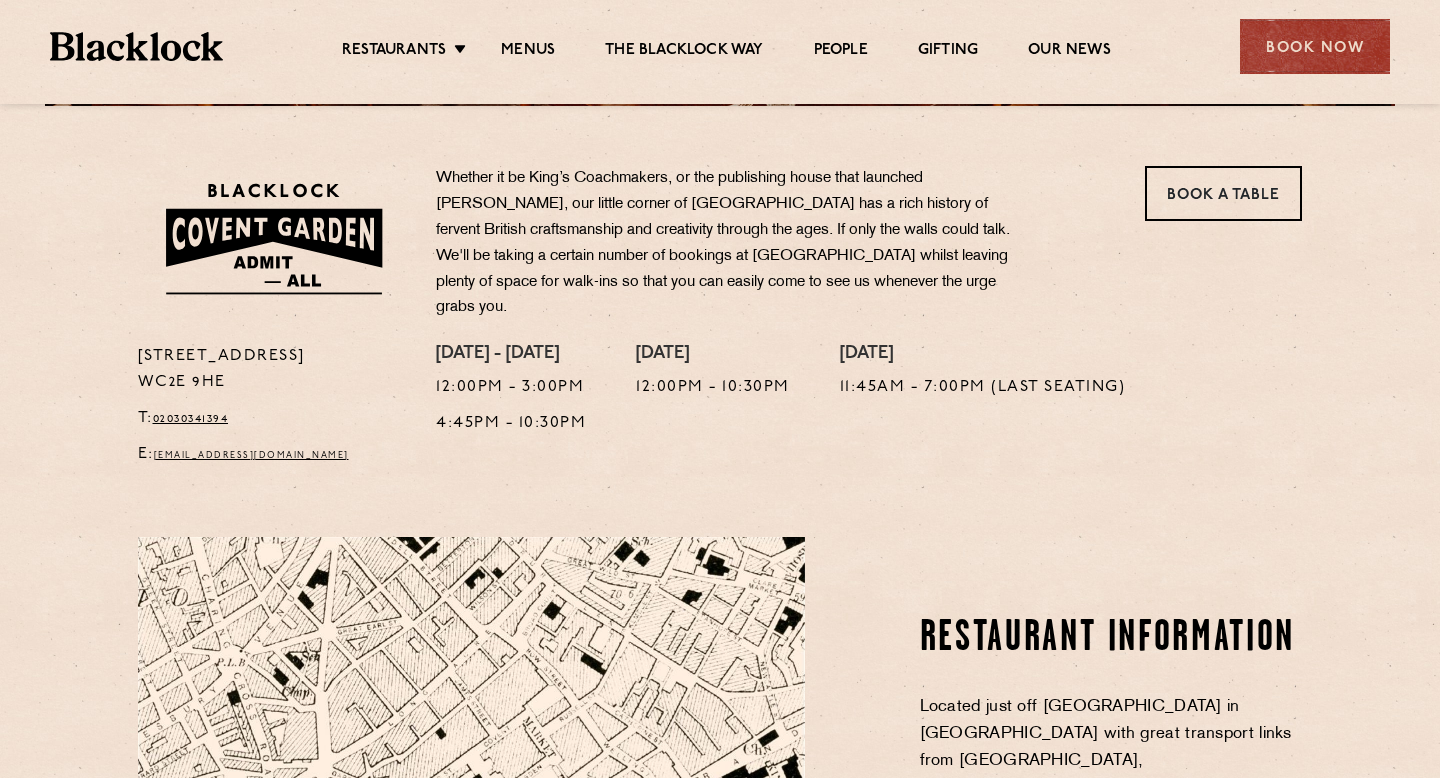 click on "Whether it be King’s Coachmakers, or the publishing house that launched Beatrix Potter, our little corner of Covent Garden has a rich history of fervent British craftsmanship and creativity through the ages. If only the walls could talk.  We'll be taking a certain number of bookings at Covent Garden whilst leaving plenty of space for walk-ins so that you can easily come to see us whenever the urge grabs you." at bounding box center [731, 243] 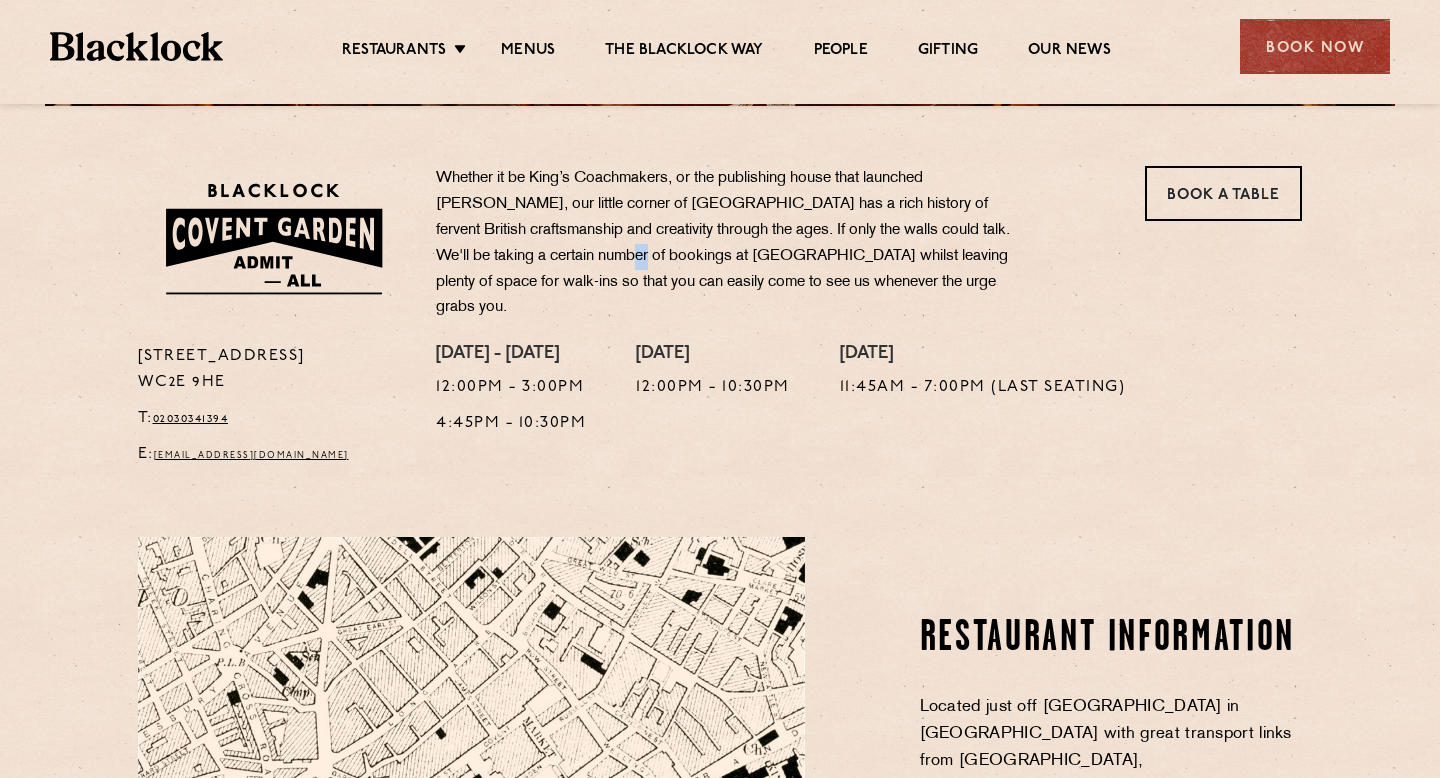 click on "Whether it be King’s Coachmakers, or the publishing house that launched Beatrix Potter, our little corner of Covent Garden has a rich history of fervent British craftsmanship and creativity through the ages. If only the walls could talk.  We'll be taking a certain number of bookings at Covent Garden whilst leaving plenty of space for walk-ins so that you can easily come to see us whenever the urge grabs you." at bounding box center (731, 243) 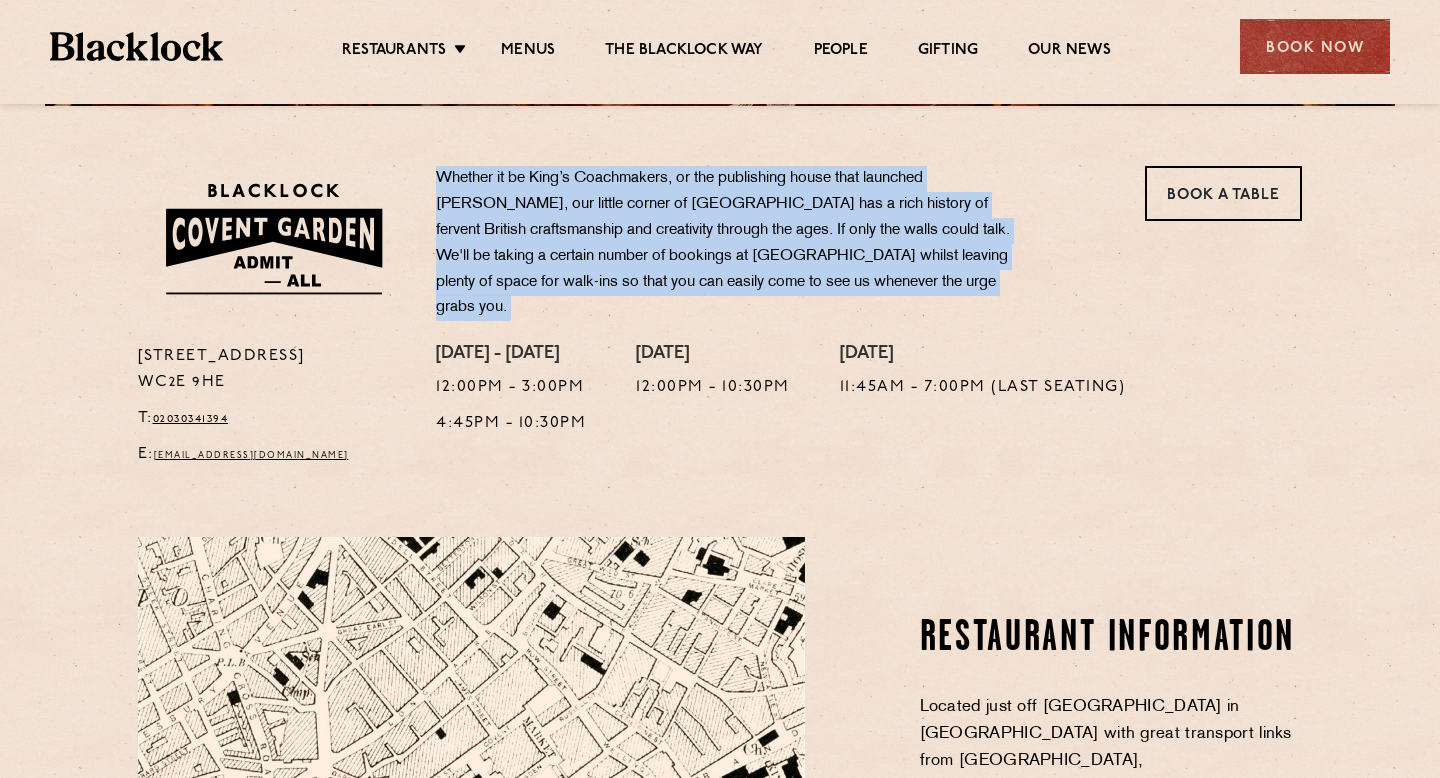 click on "Whether it be King’s Coachmakers, or the publishing house that launched Beatrix Potter, our little corner of Covent Garden has a rich history of fervent British craftsmanship and creativity through the ages. If only the walls could talk.  We'll be taking a certain number of bookings at Covent Garden whilst leaving plenty of space for walk-ins so that you can easily come to see us whenever the urge grabs you." at bounding box center [731, 243] 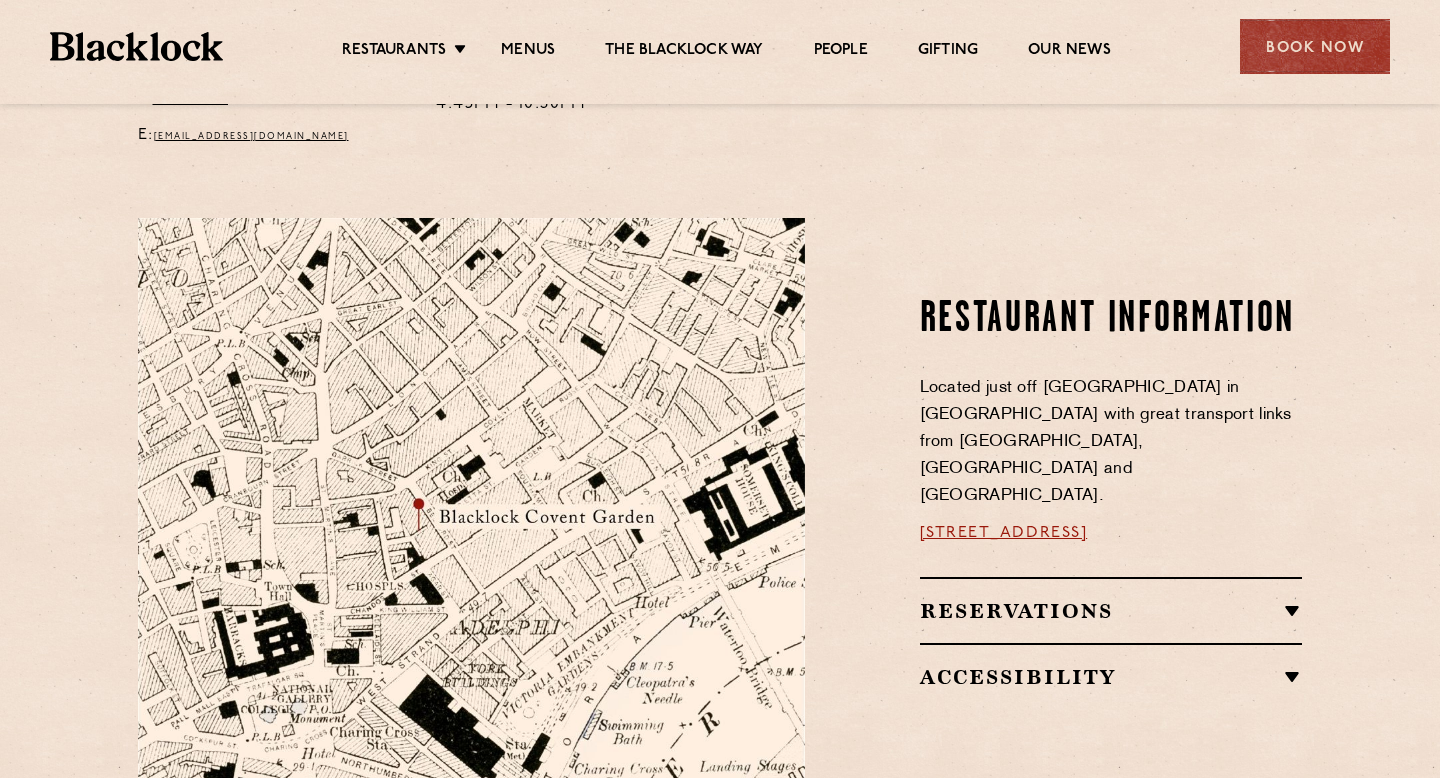 scroll, scrollTop: 979, scrollLeft: 0, axis: vertical 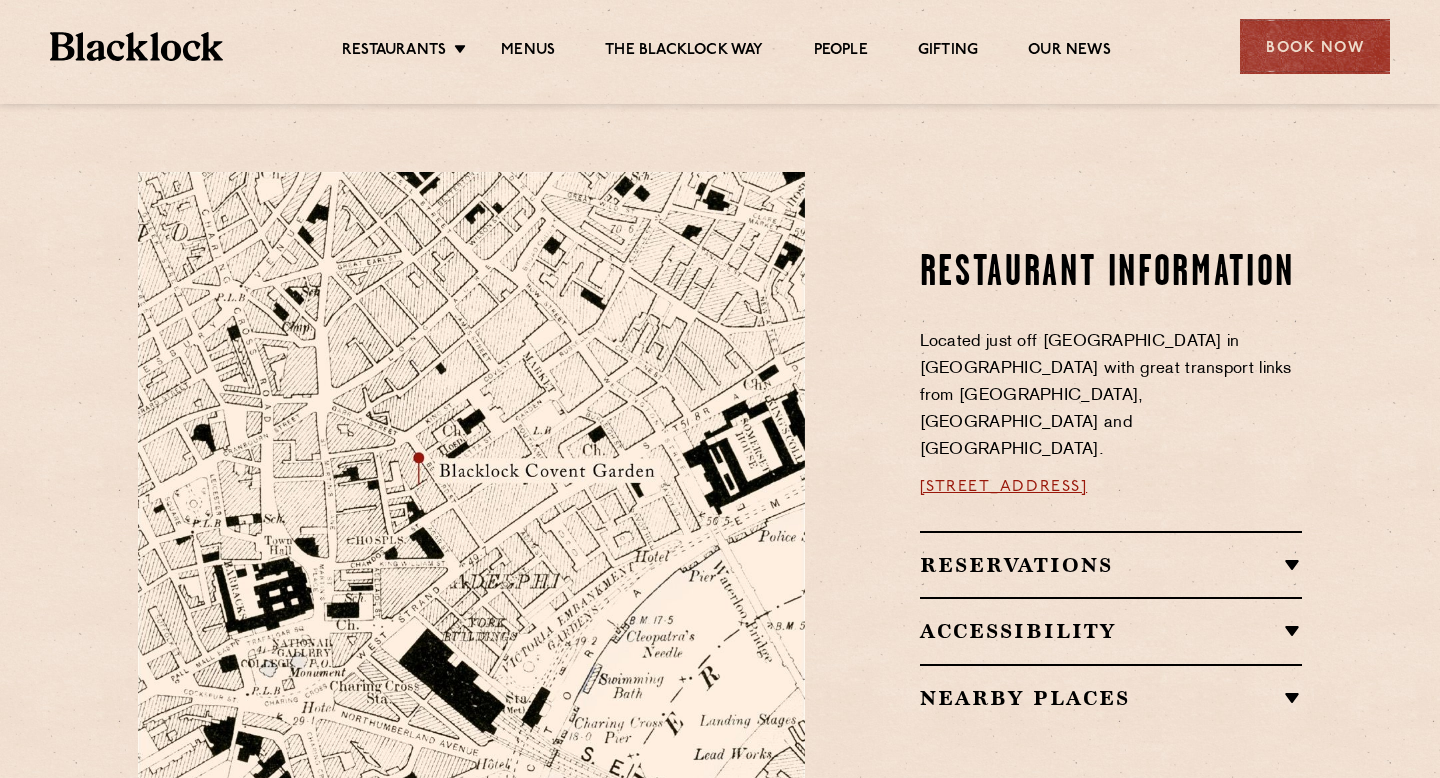 click on "Reservations" at bounding box center (1111, 565) 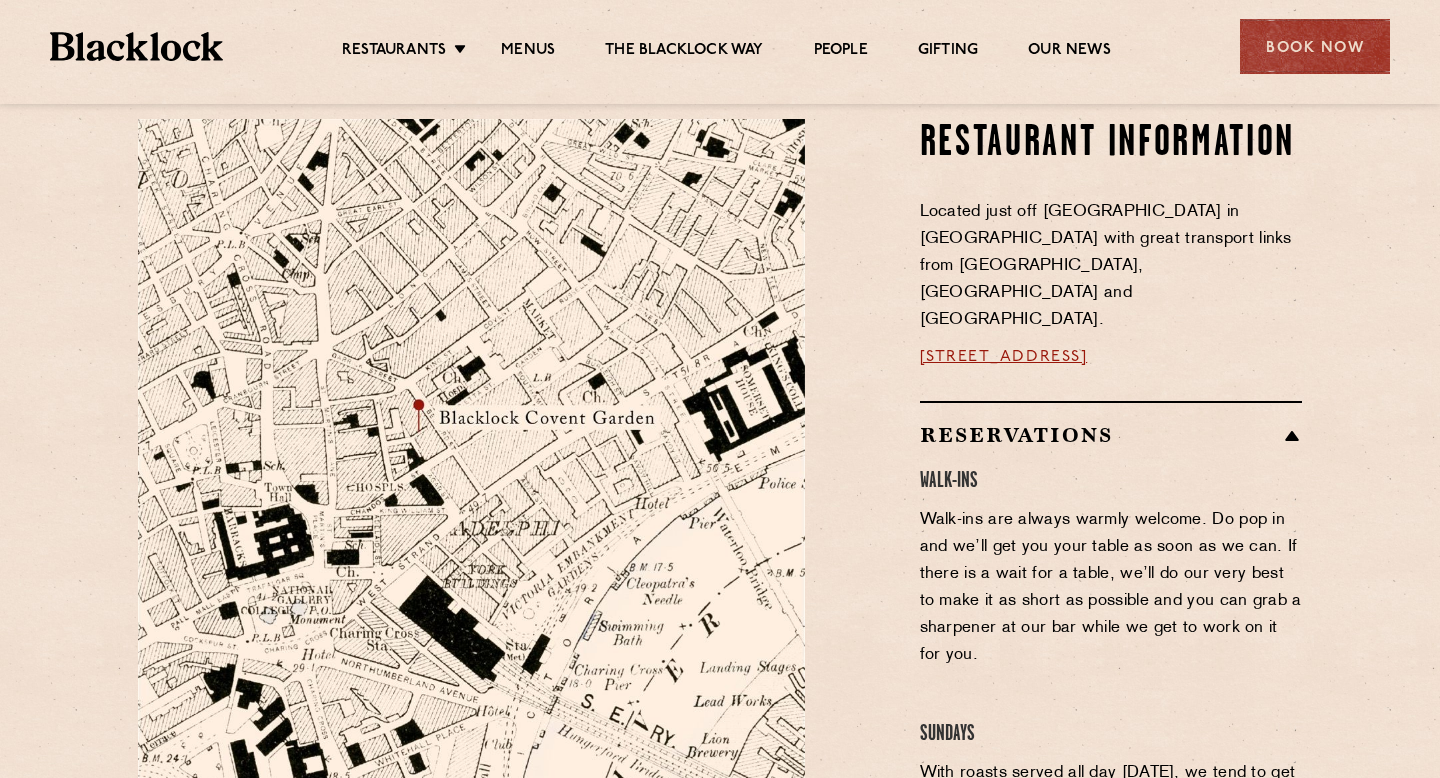 scroll, scrollTop: 1037, scrollLeft: 0, axis: vertical 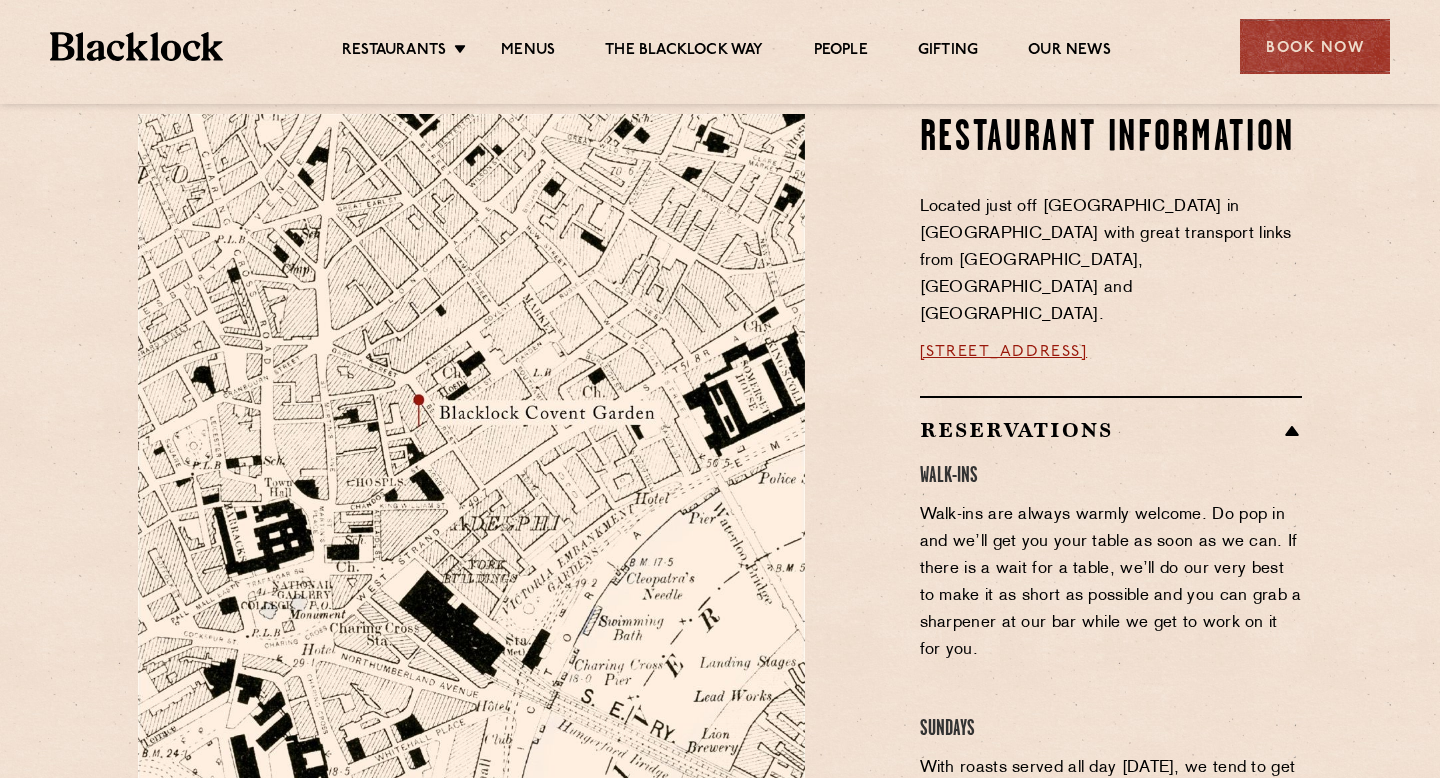 click on "Reservations" at bounding box center (1111, 430) 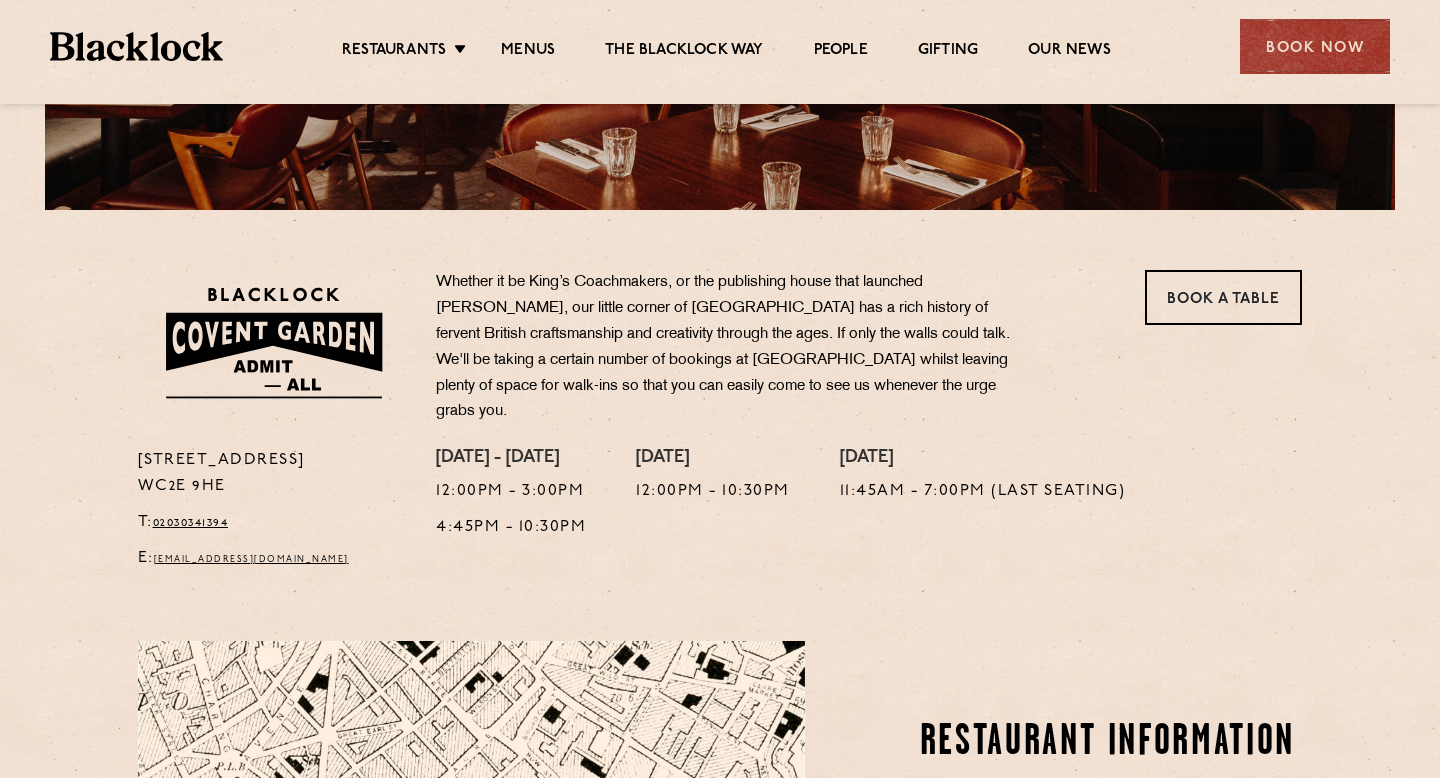 scroll, scrollTop: 0, scrollLeft: 0, axis: both 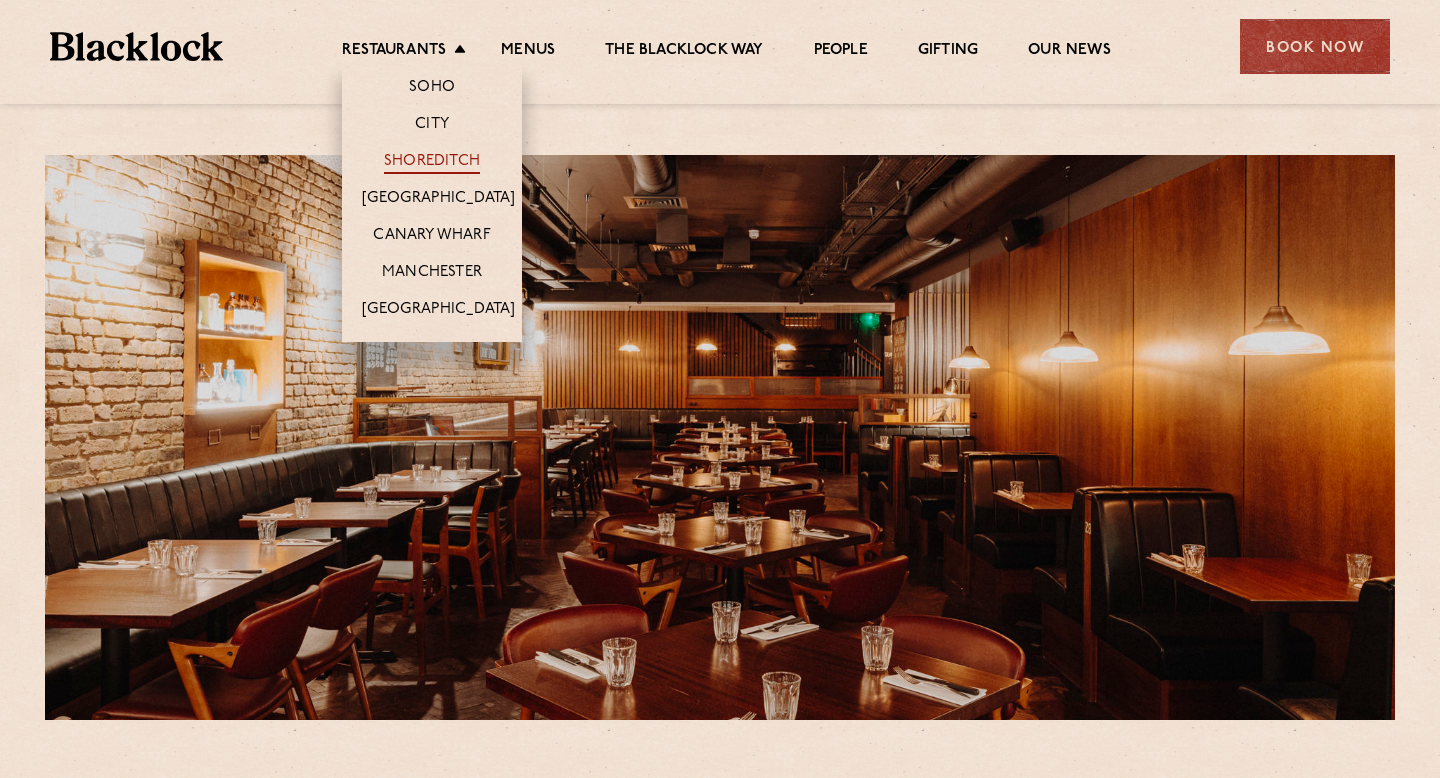 click on "Shoreditch" at bounding box center (432, 163) 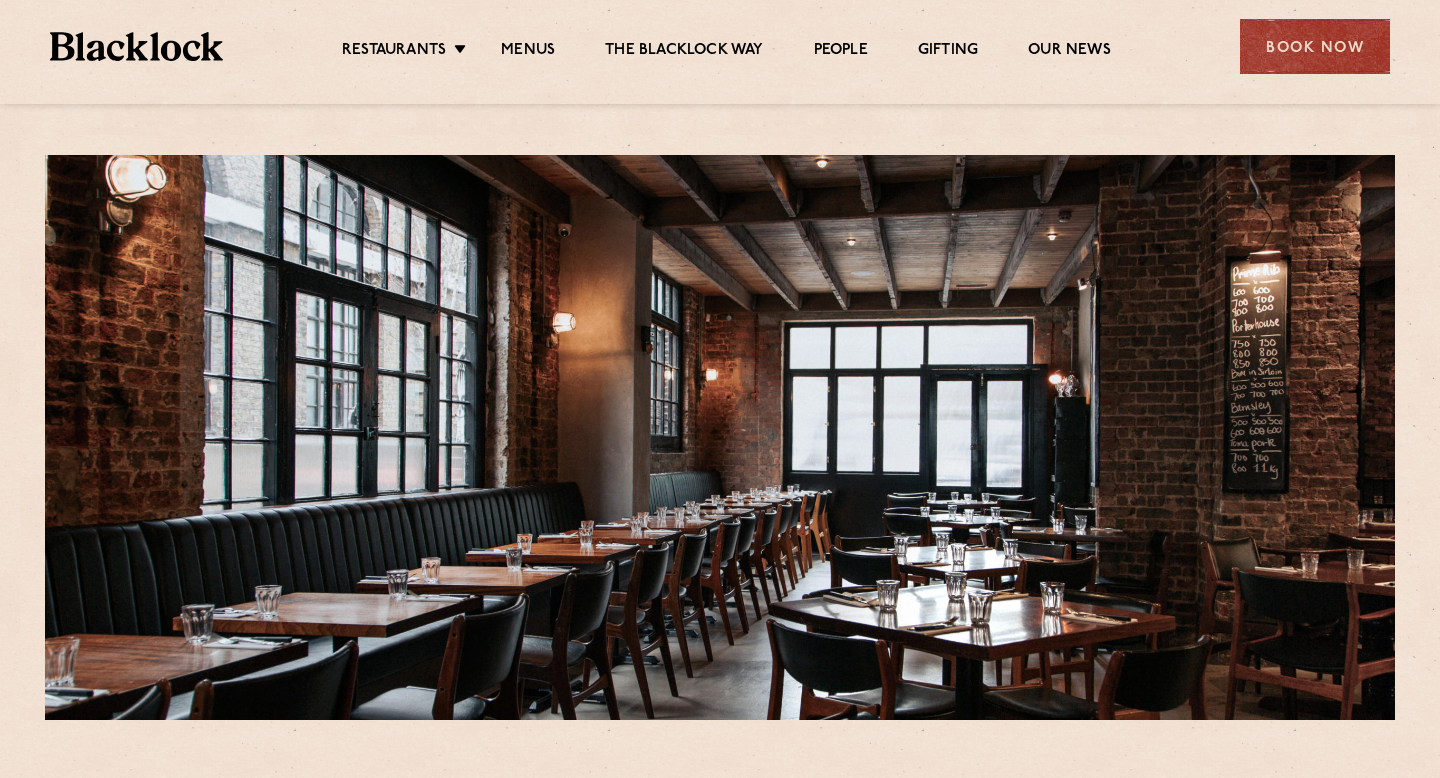 scroll, scrollTop: 0, scrollLeft: 0, axis: both 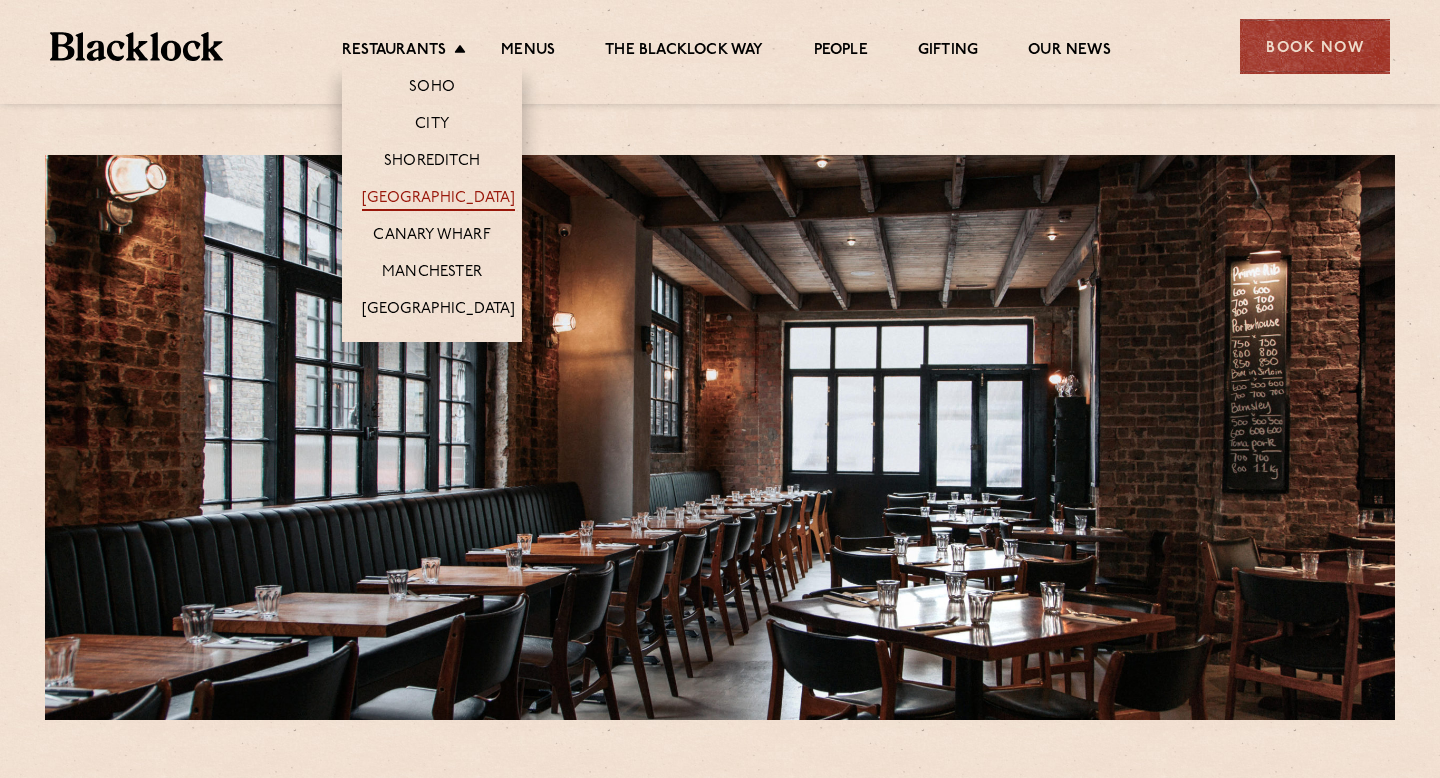 click on "[GEOGRAPHIC_DATA]" at bounding box center (438, 200) 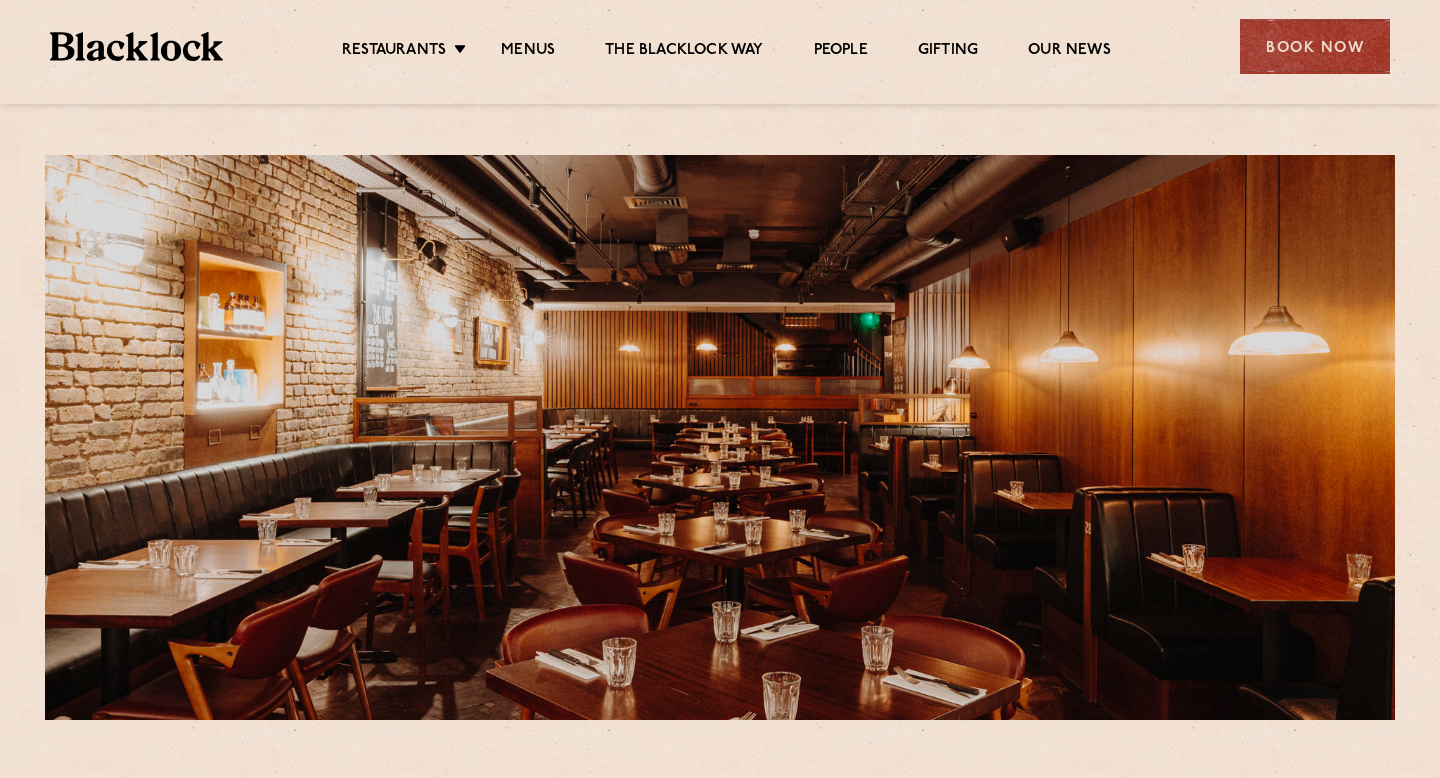 scroll, scrollTop: 0, scrollLeft: 0, axis: both 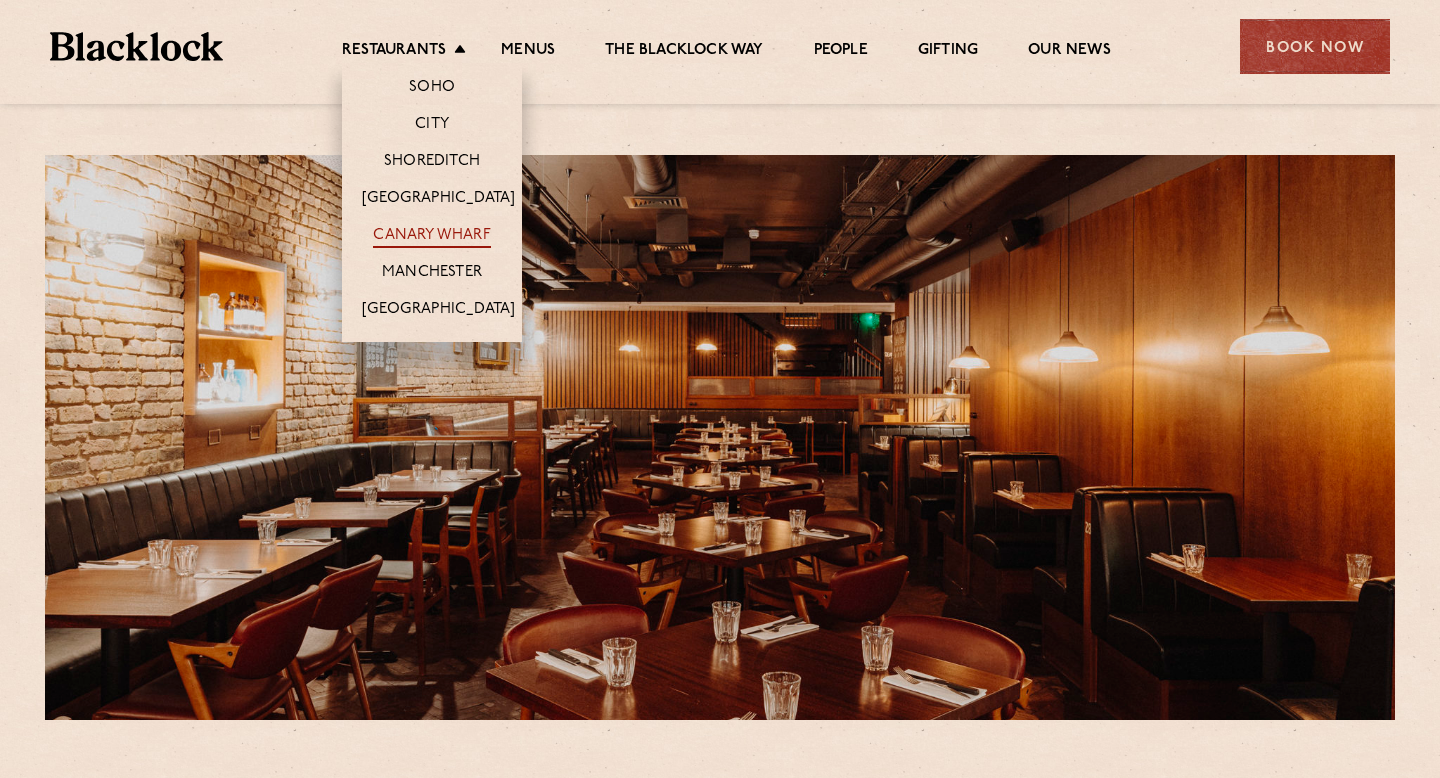 click on "Canary Wharf" at bounding box center [431, 237] 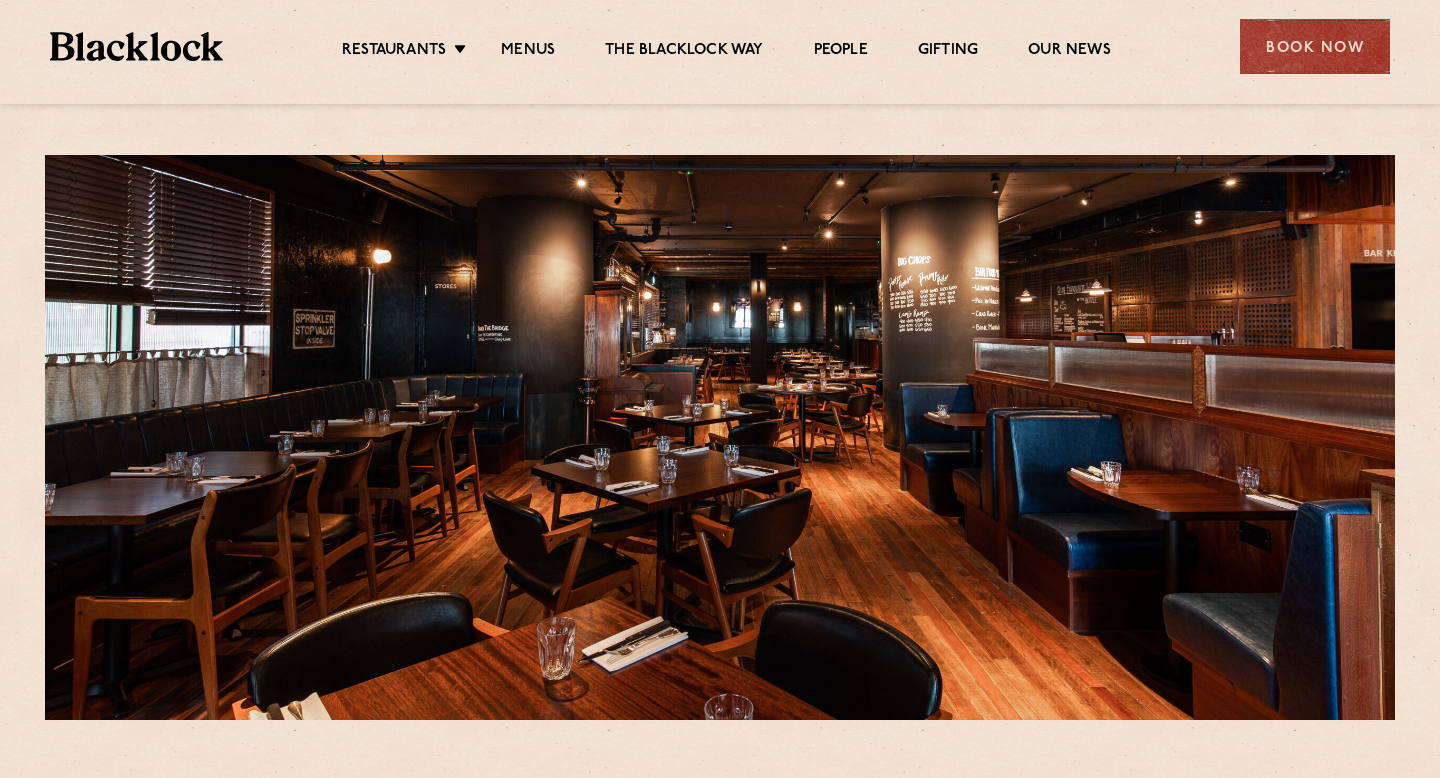 scroll, scrollTop: 0, scrollLeft: 0, axis: both 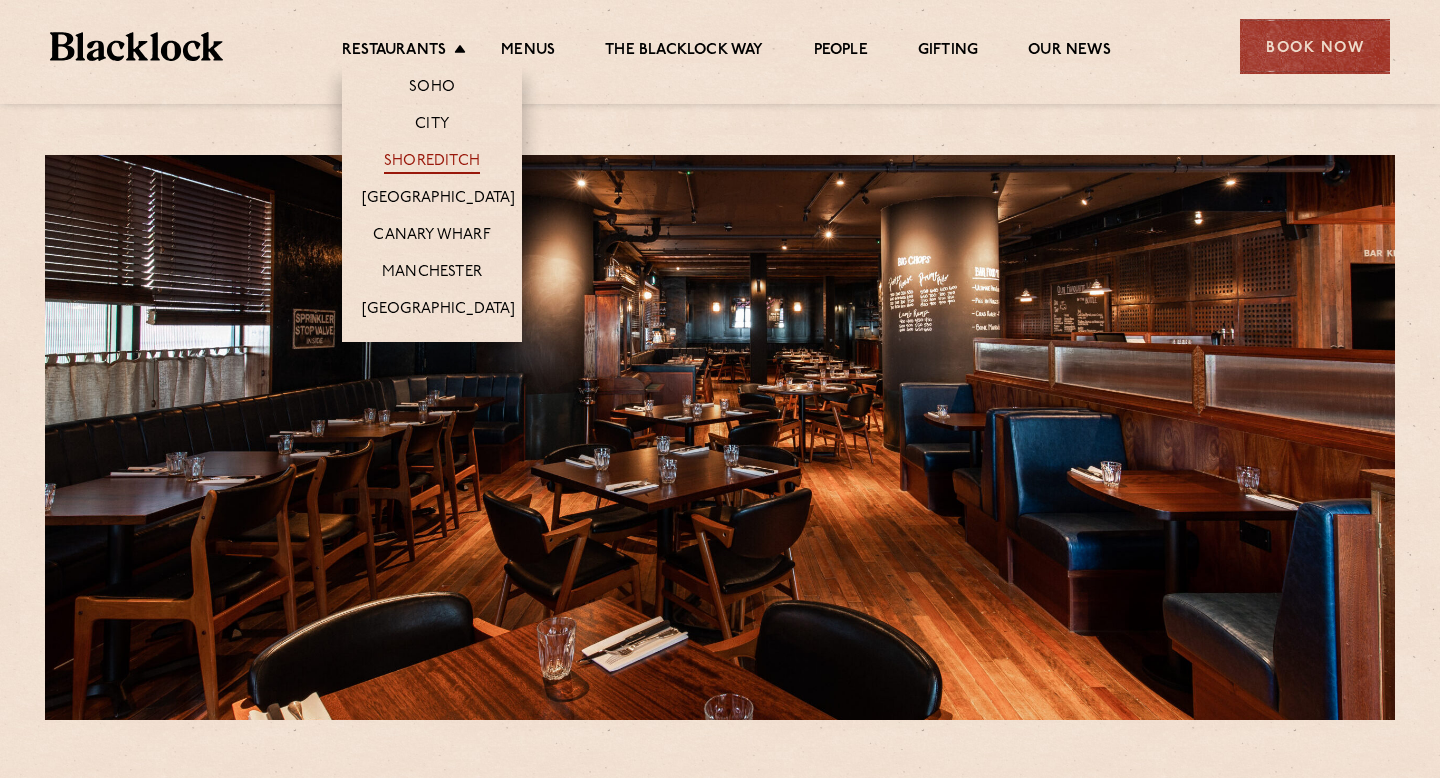 click on "Shoreditch" at bounding box center (432, 163) 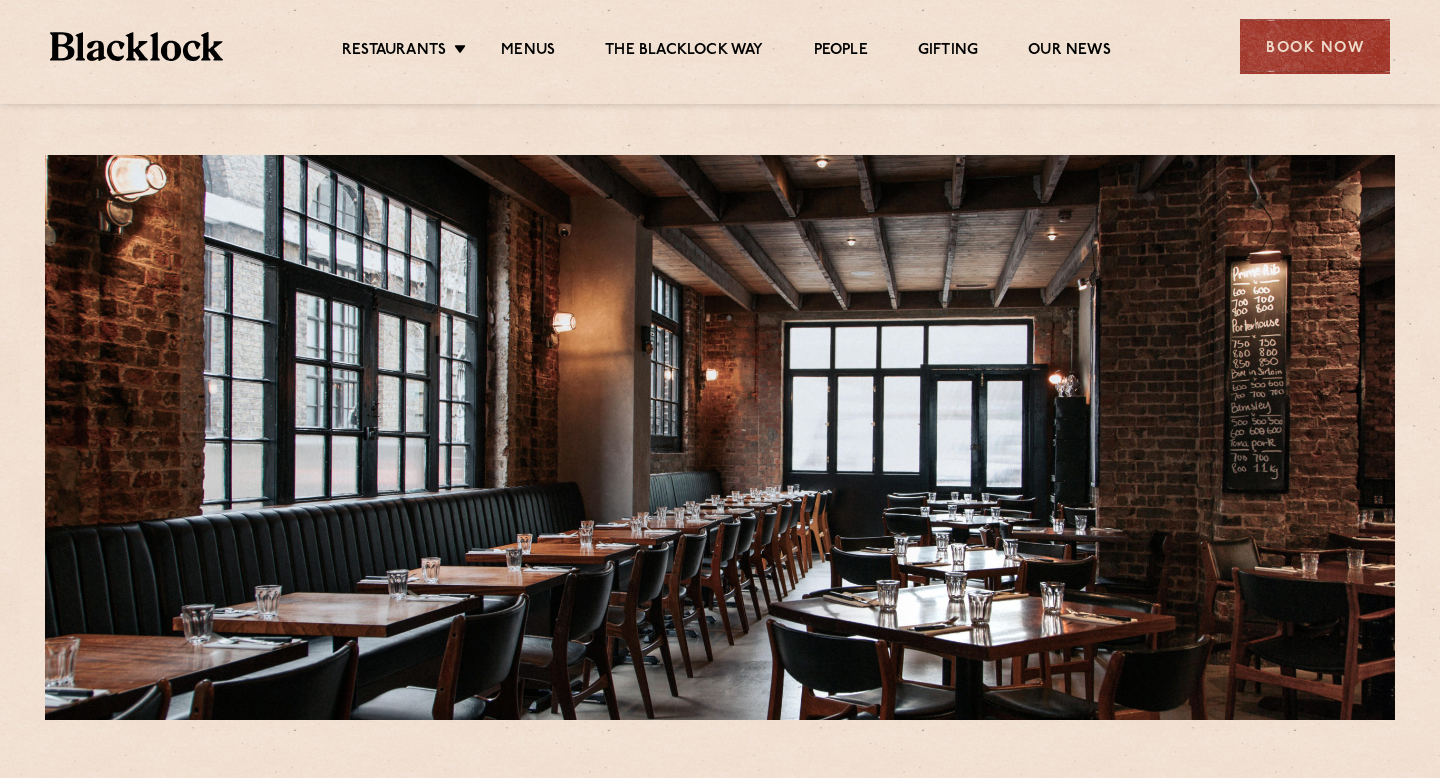 scroll, scrollTop: 0, scrollLeft: 0, axis: both 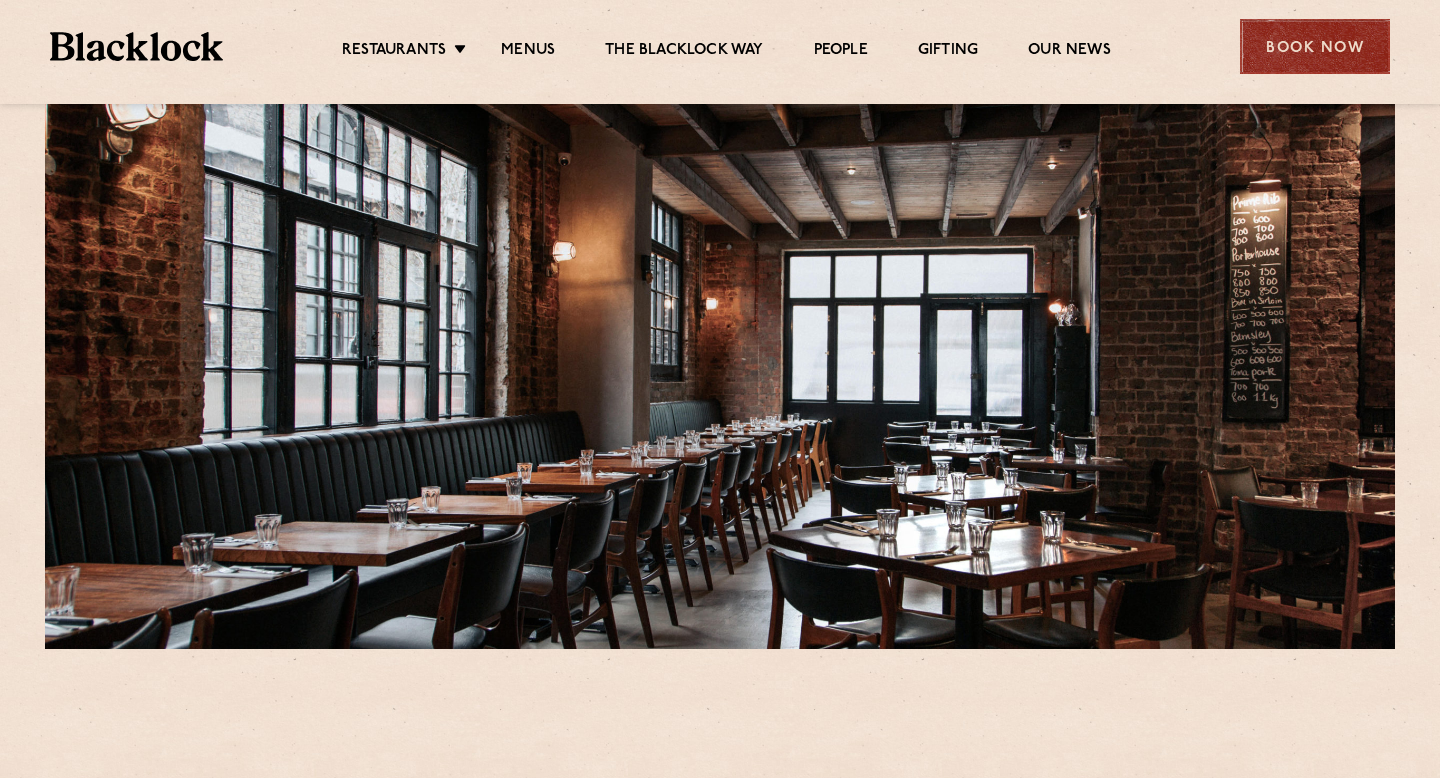 click on "Book Now" at bounding box center [1315, 46] 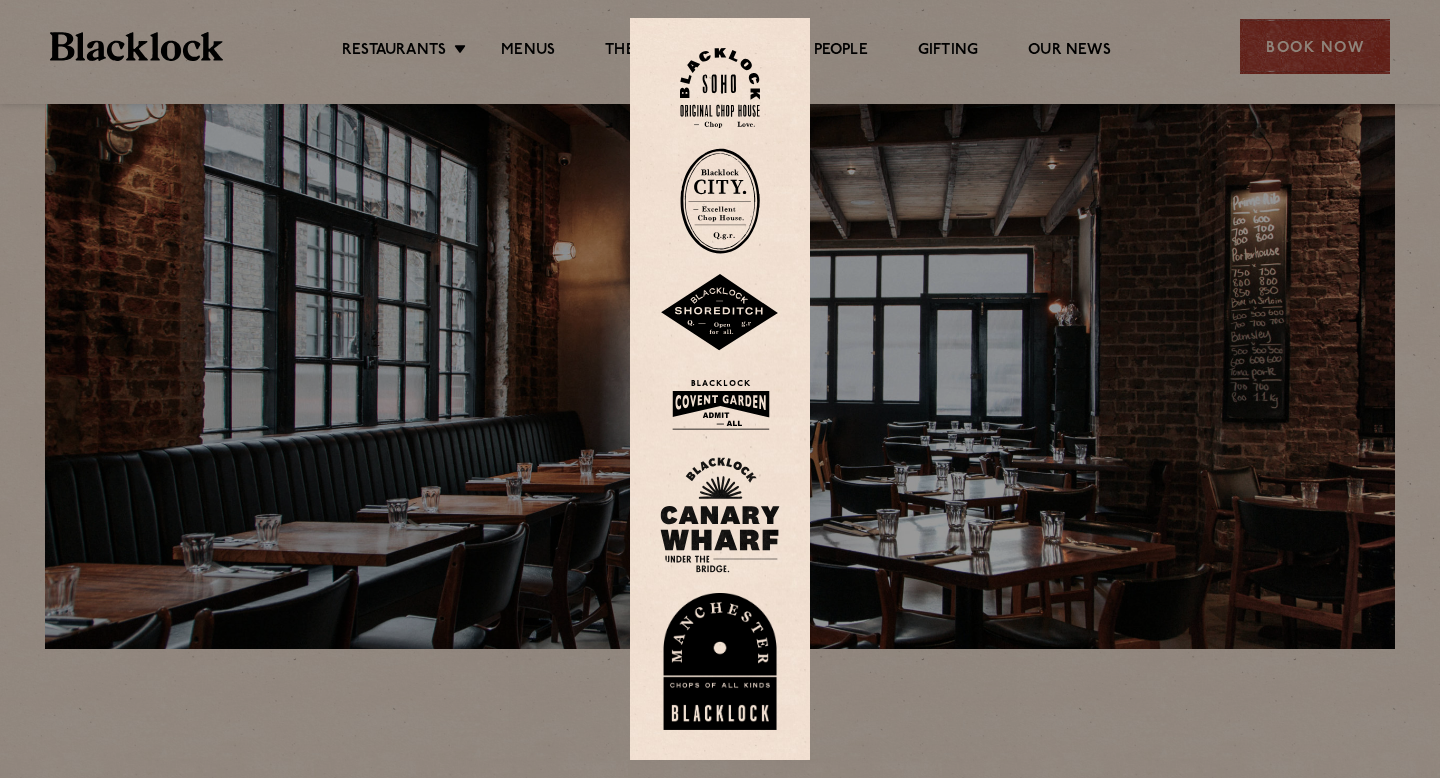 click at bounding box center [720, 313] 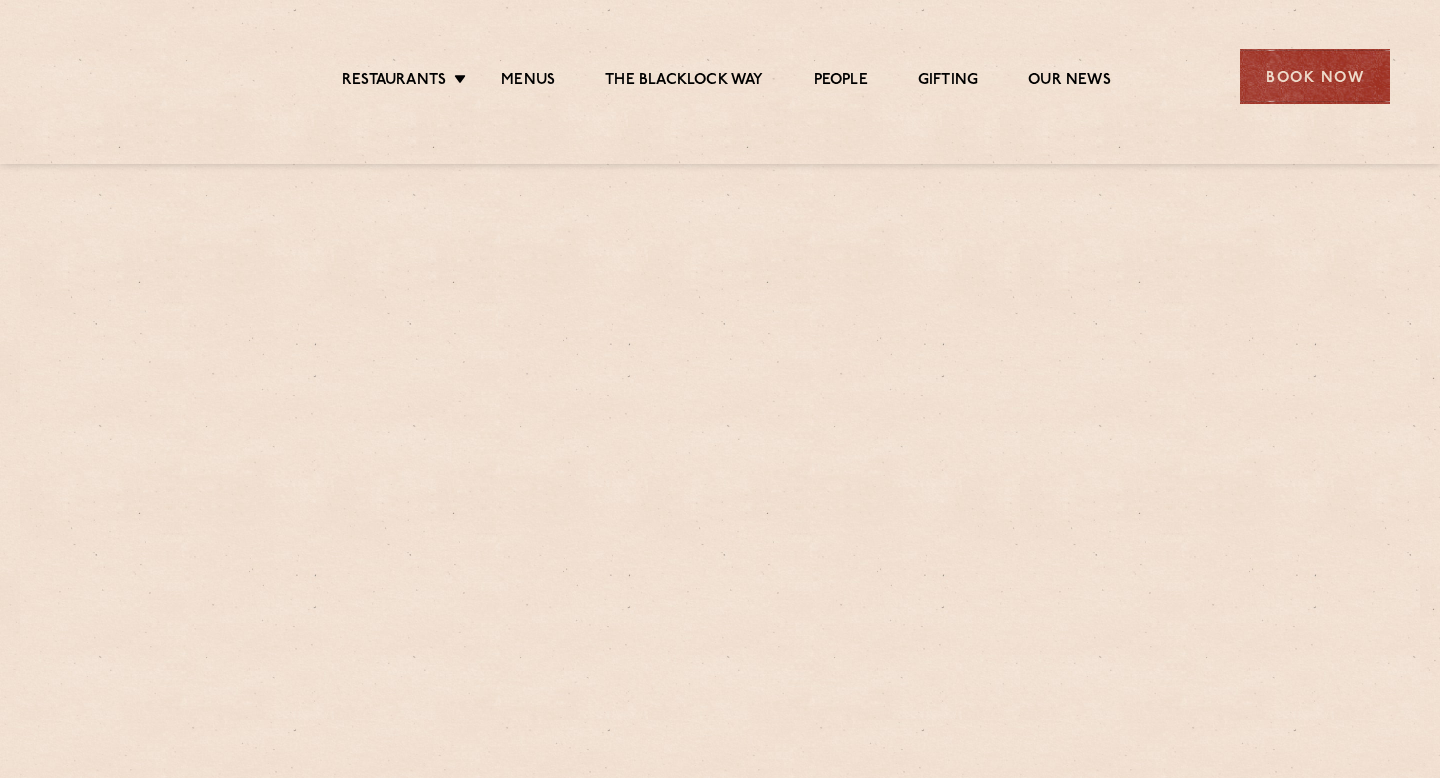 scroll, scrollTop: 0, scrollLeft: 0, axis: both 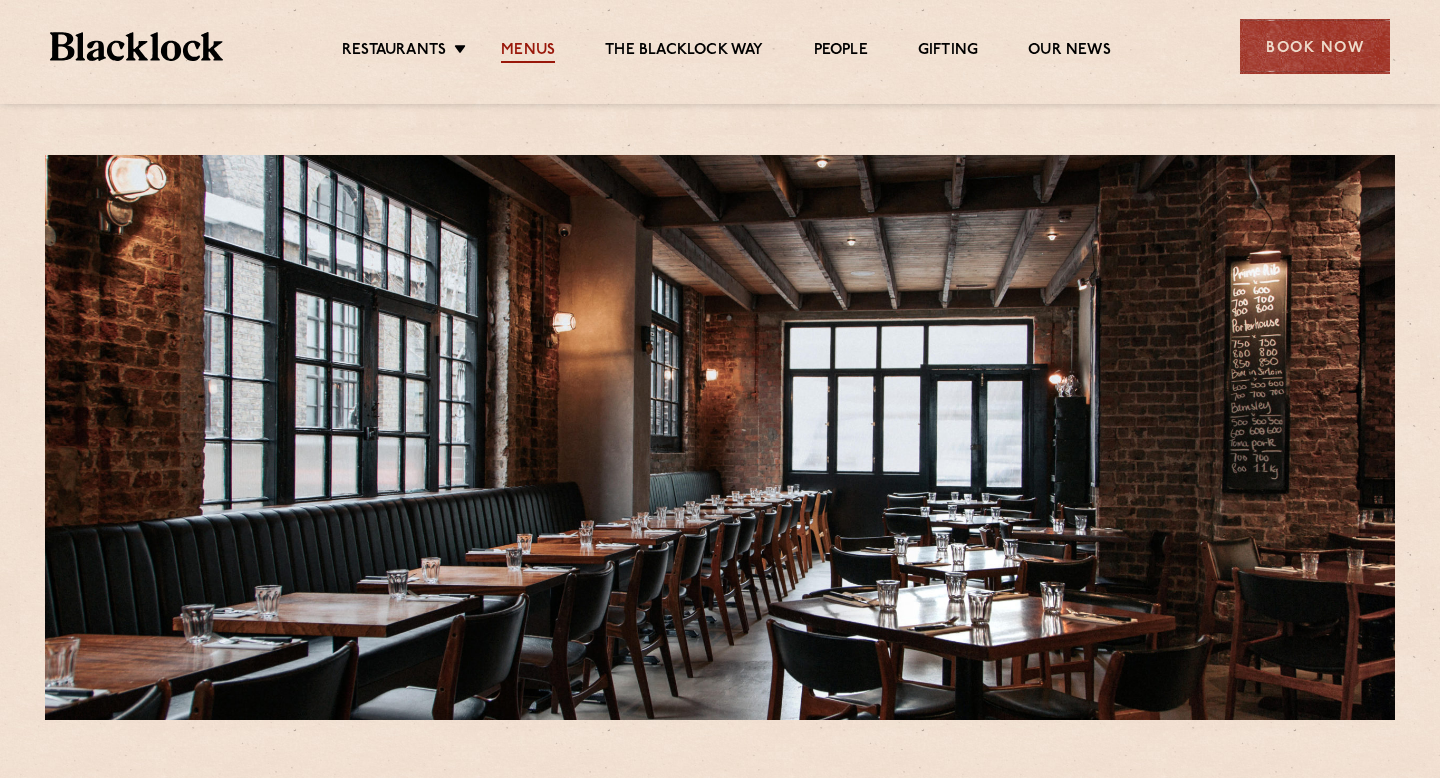 click on "Menus" at bounding box center [528, 52] 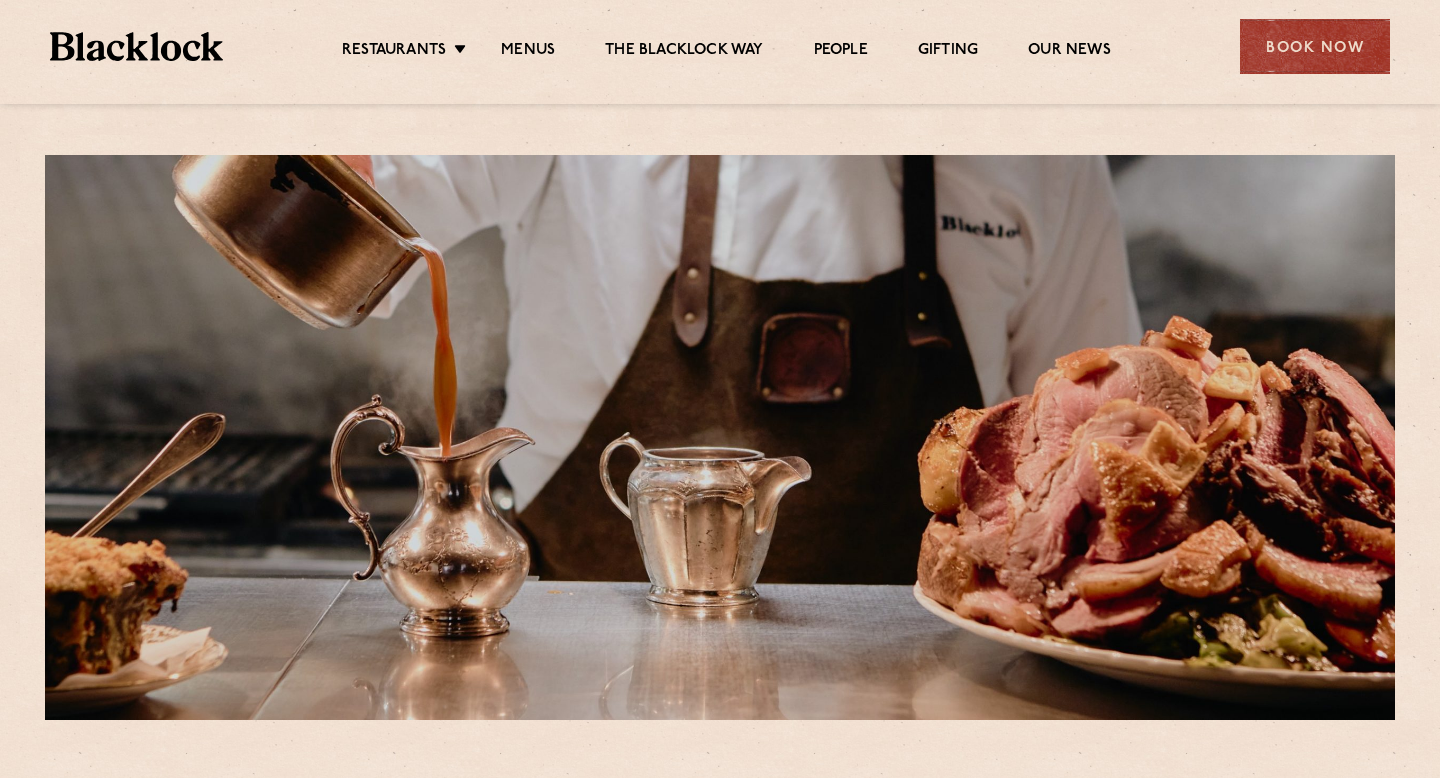 scroll, scrollTop: 0, scrollLeft: 0, axis: both 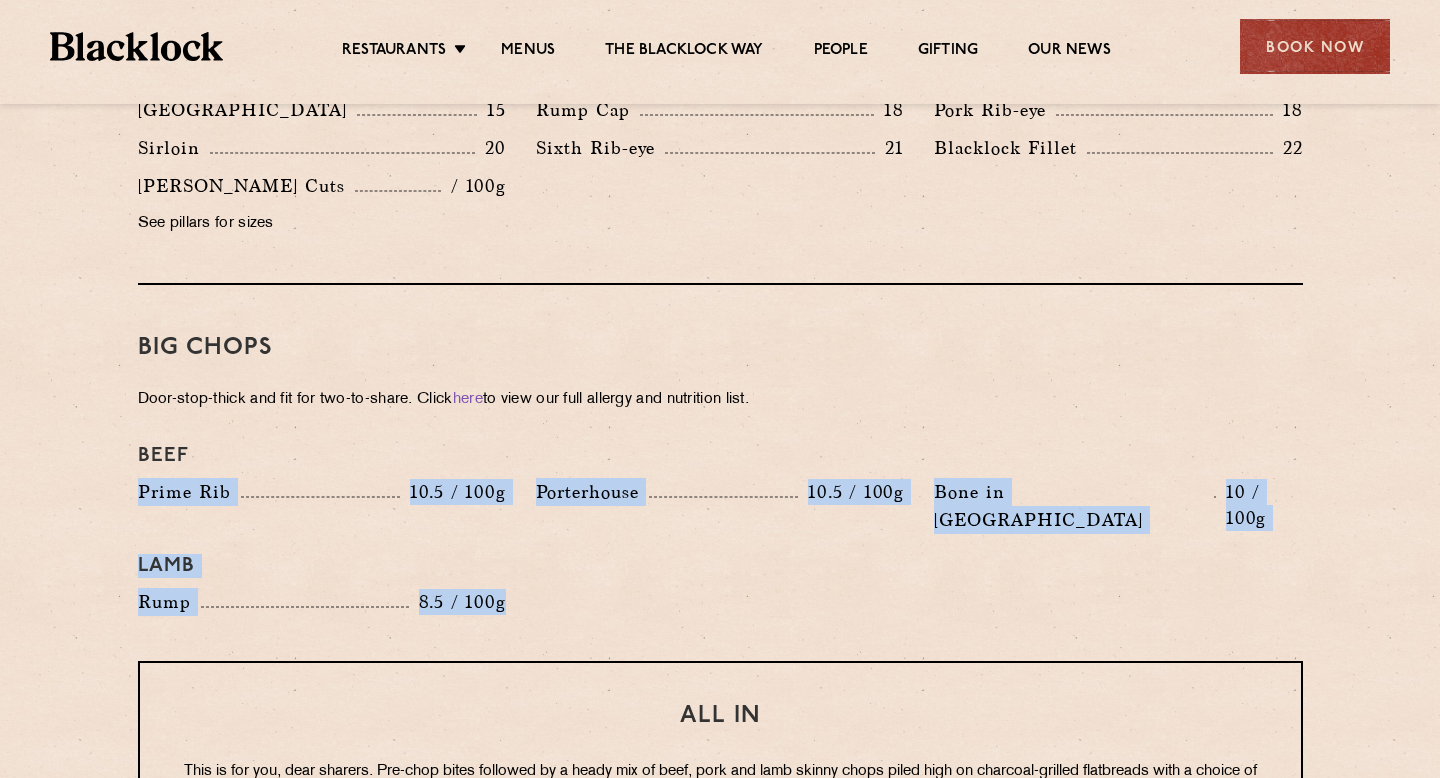 drag, startPoint x: 135, startPoint y: 473, endPoint x: 485, endPoint y: 561, distance: 360.89334 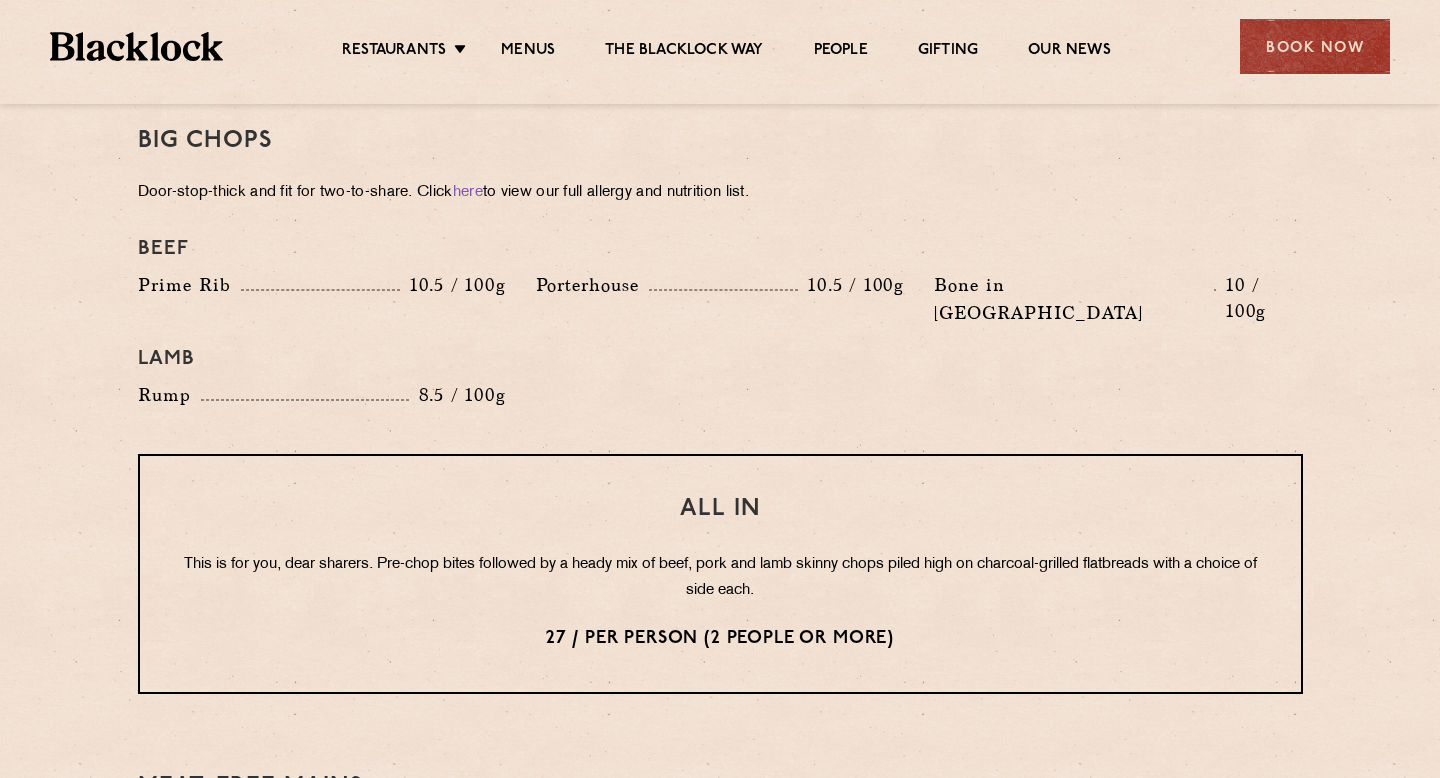 scroll, scrollTop: 2228, scrollLeft: 0, axis: vertical 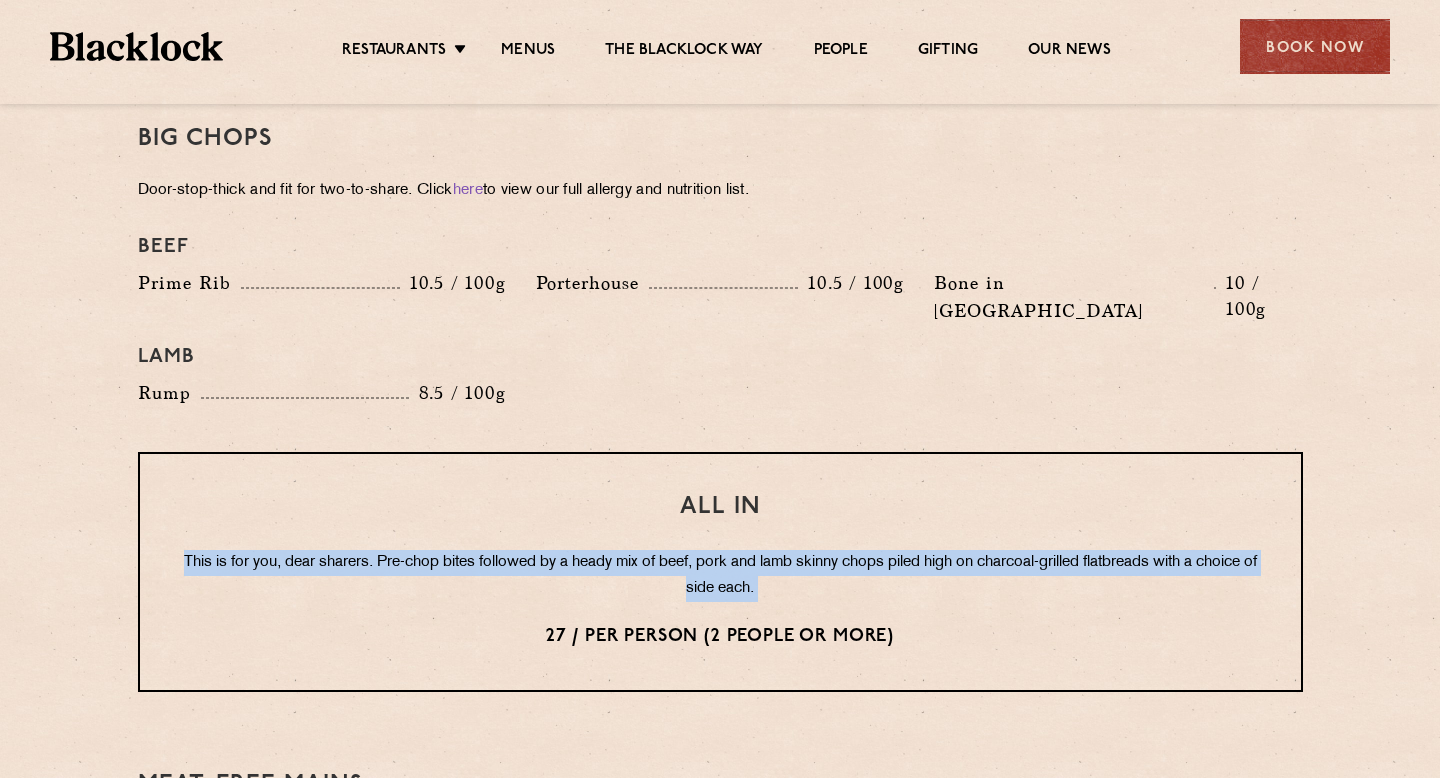 drag, startPoint x: 195, startPoint y: 502, endPoint x: 815, endPoint y: 566, distance: 623.2945 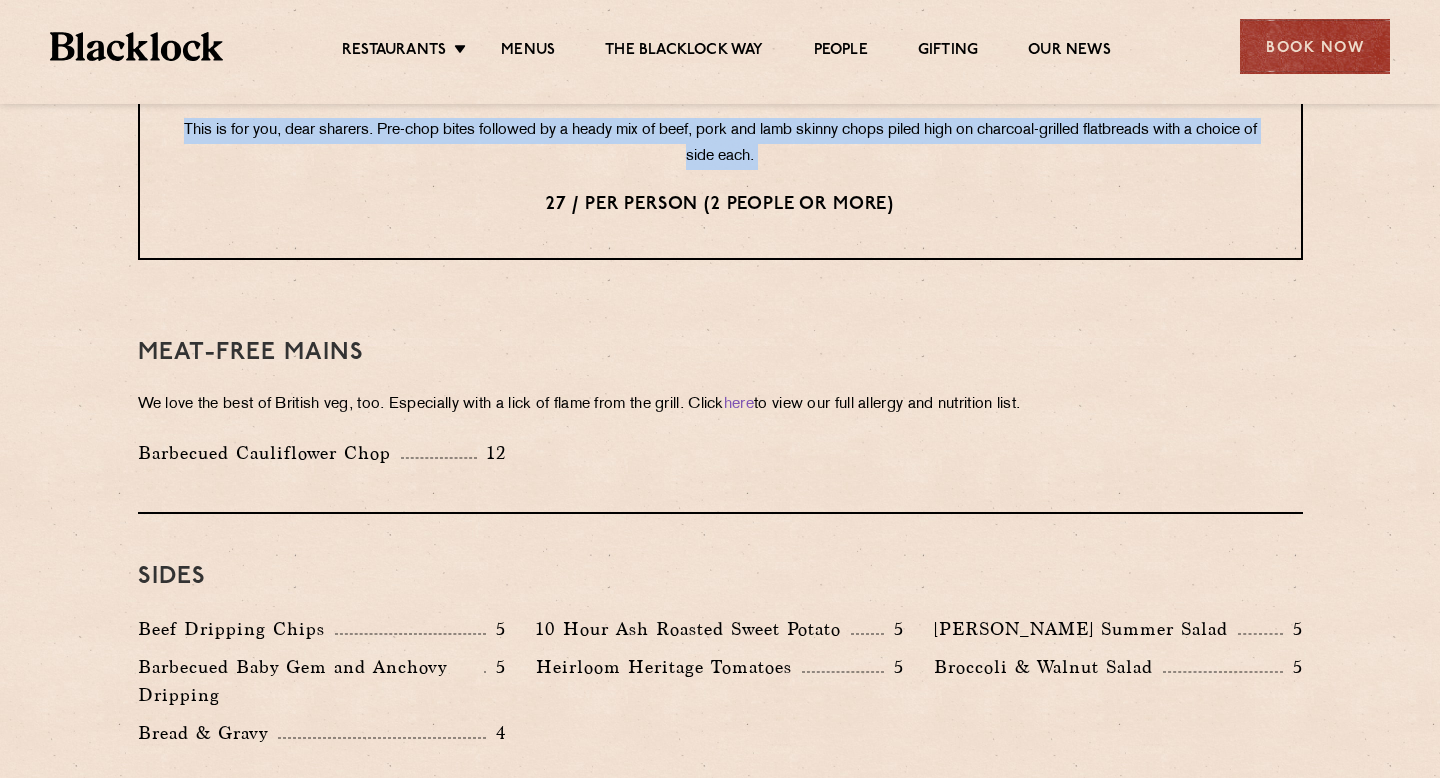 scroll, scrollTop: 2370, scrollLeft: 0, axis: vertical 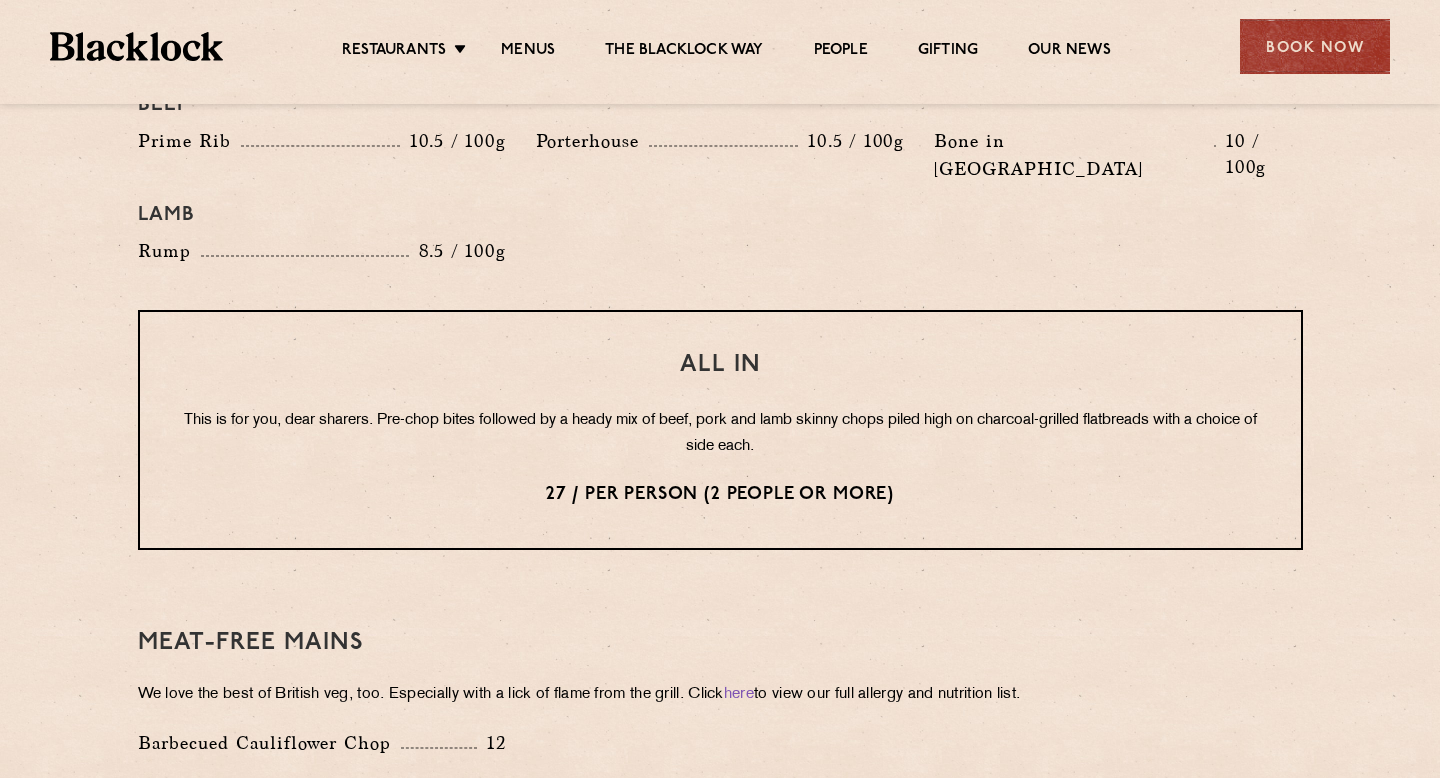 click on "Meat-Free mains We love the best of British veg, too. Especially with a lick of flame from the grill. Click  here  to view our full allergy and nutrition list. Barbecued Cauliflower Chop 12" at bounding box center [720, 692] 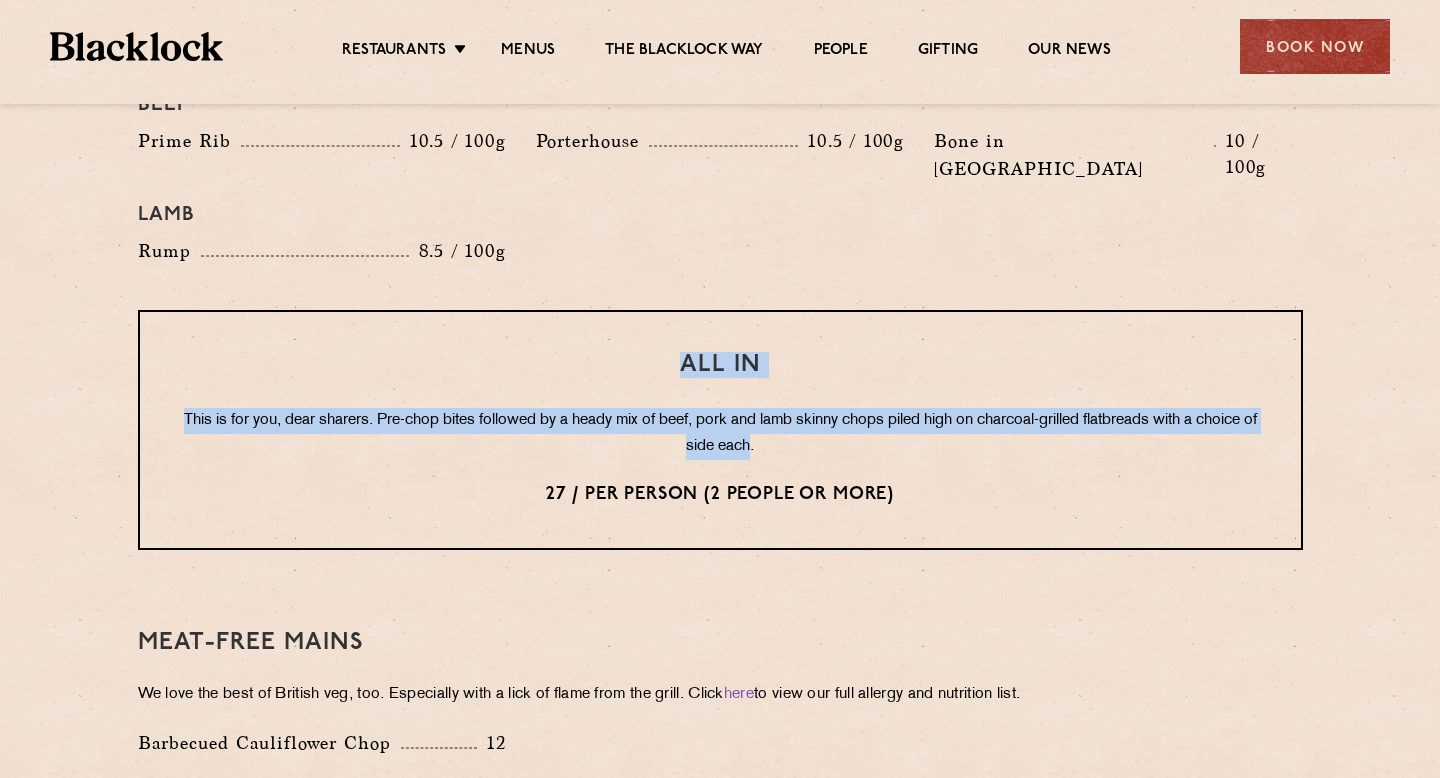 drag, startPoint x: 673, startPoint y: 305, endPoint x: 784, endPoint y: 389, distance: 139.2013 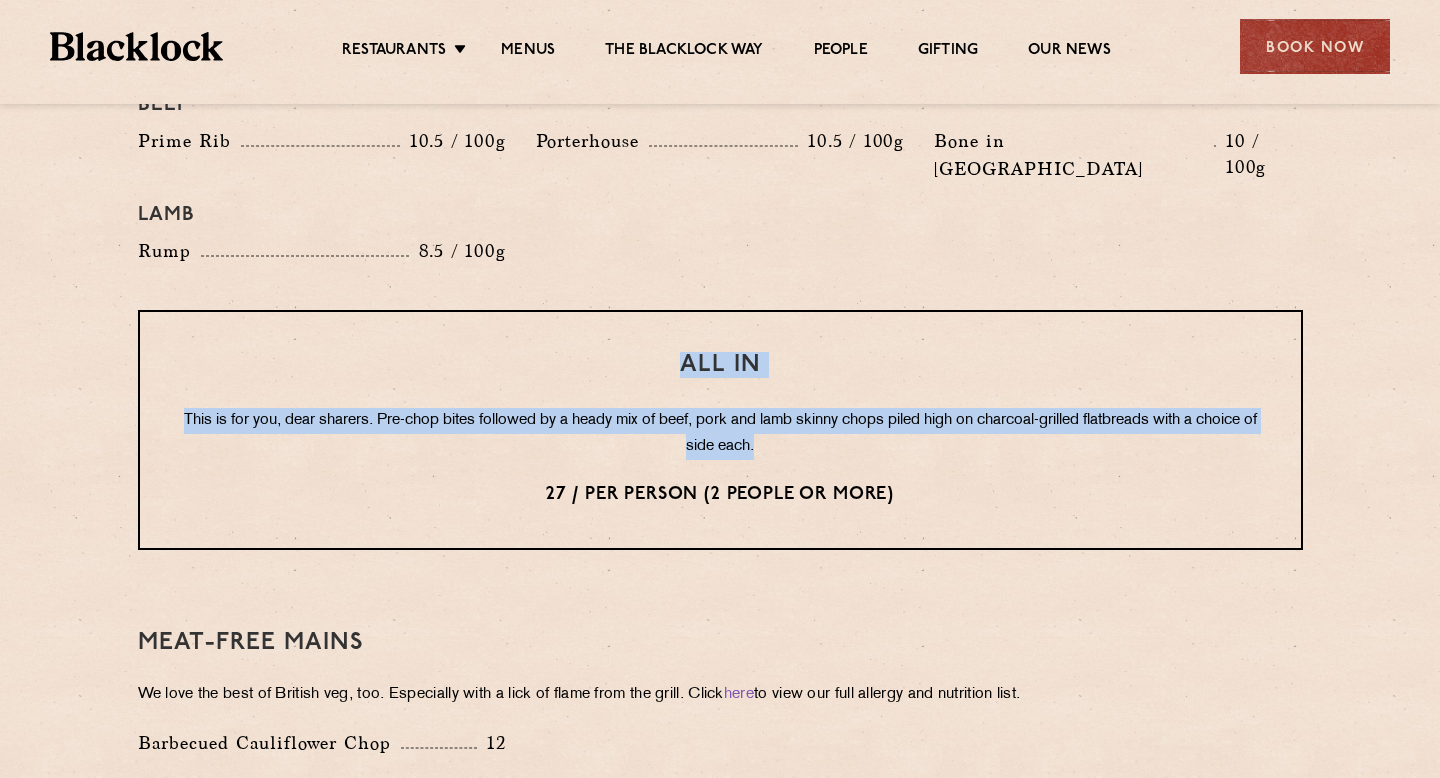 drag, startPoint x: 784, startPoint y: 389, endPoint x: 689, endPoint y: 285, distance: 140.85808 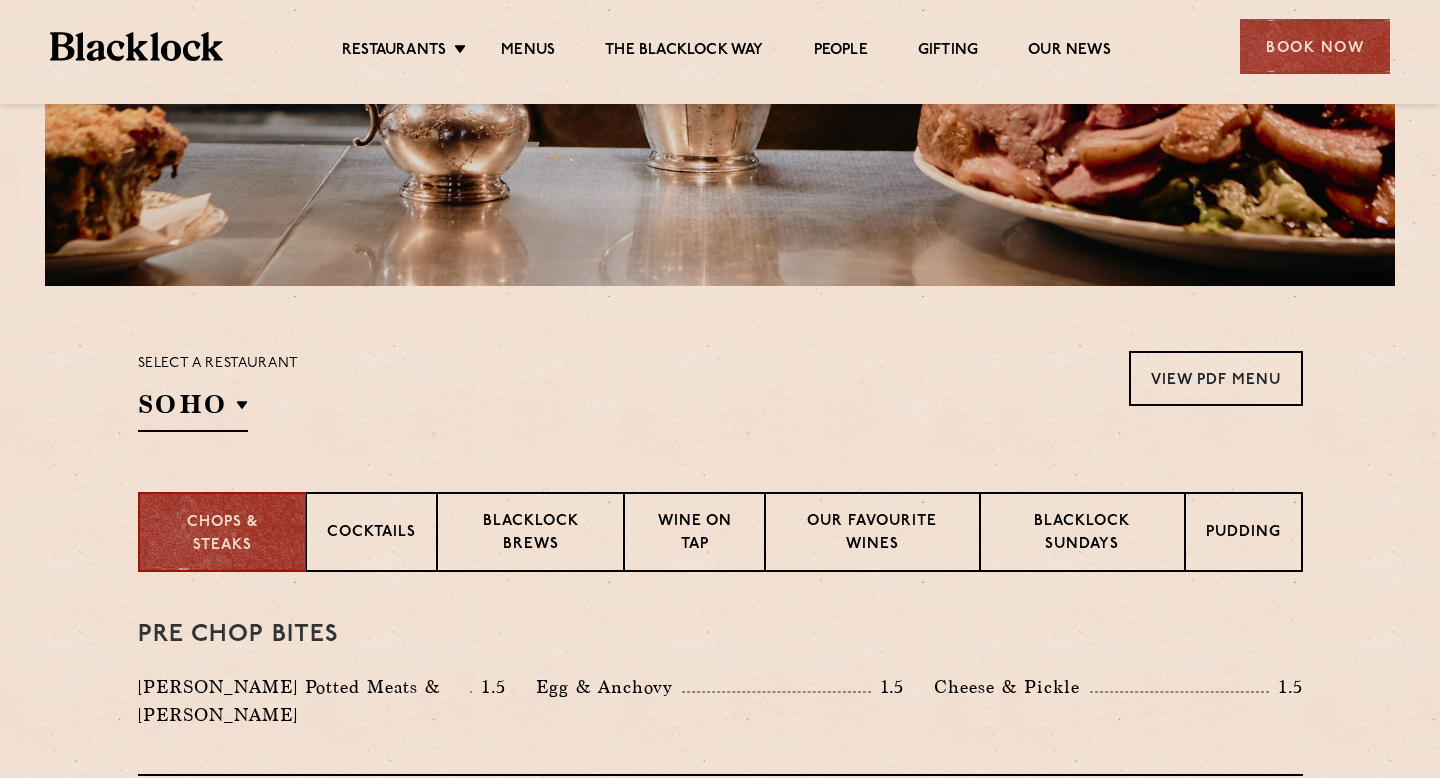 scroll, scrollTop: 765, scrollLeft: 0, axis: vertical 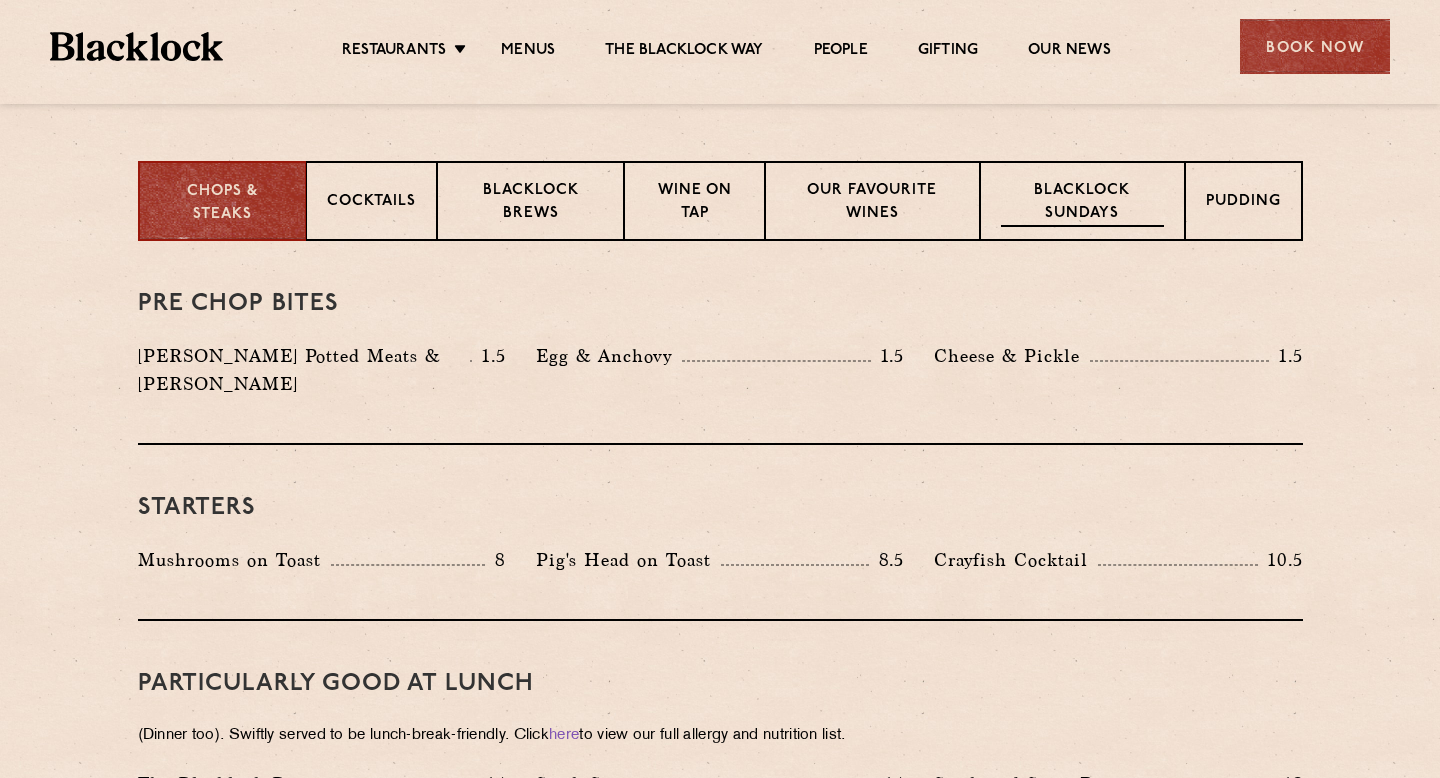 click on "Blacklock Sundays" at bounding box center [1082, 203] 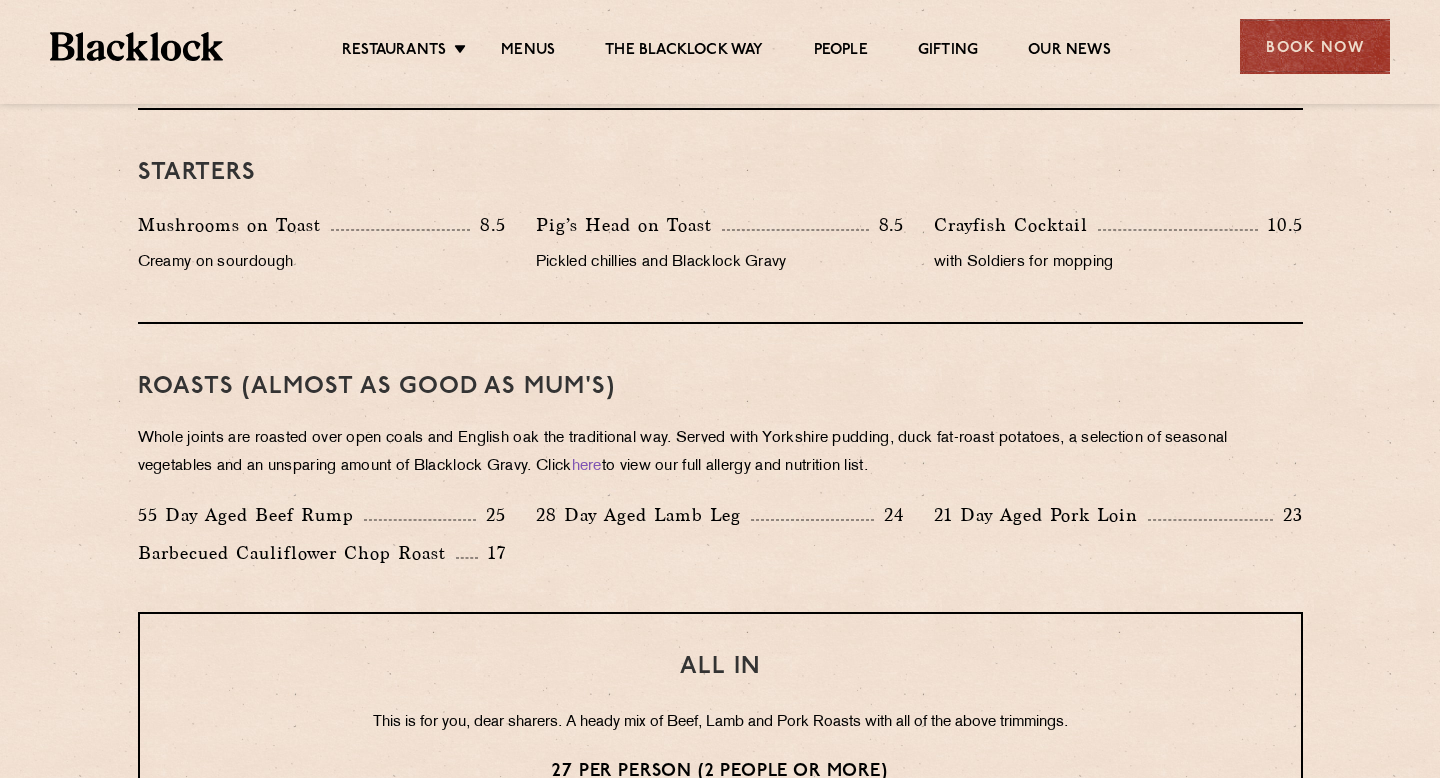 scroll, scrollTop: 1191, scrollLeft: 0, axis: vertical 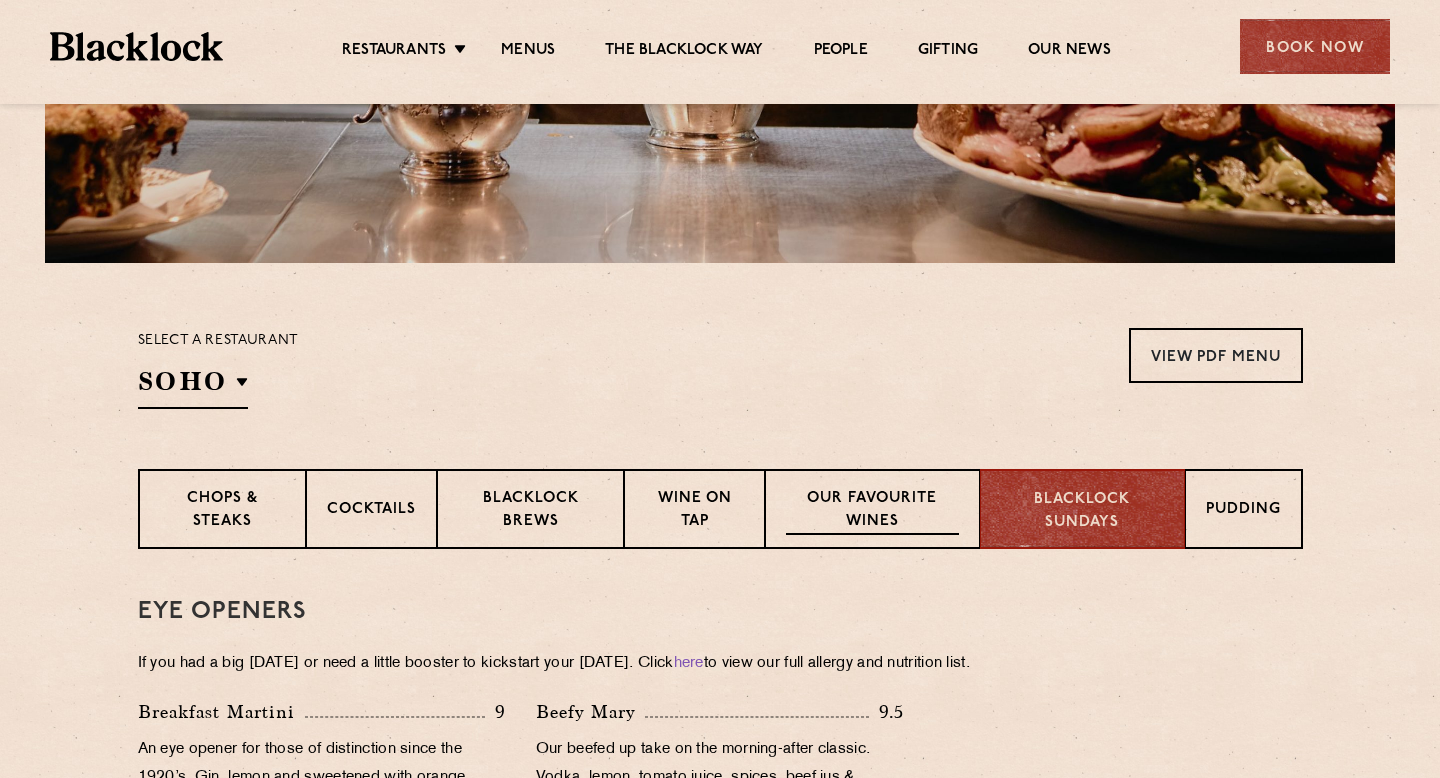 click on "Our favourite wines" at bounding box center [872, 511] 